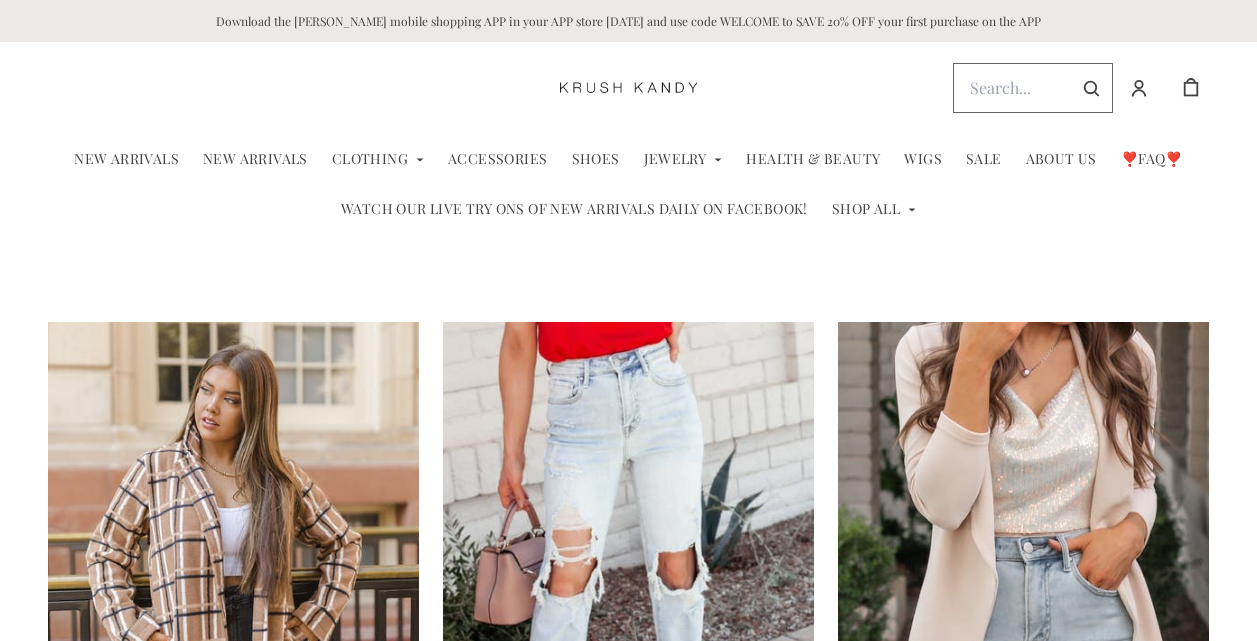 scroll, scrollTop: 0, scrollLeft: 0, axis: both 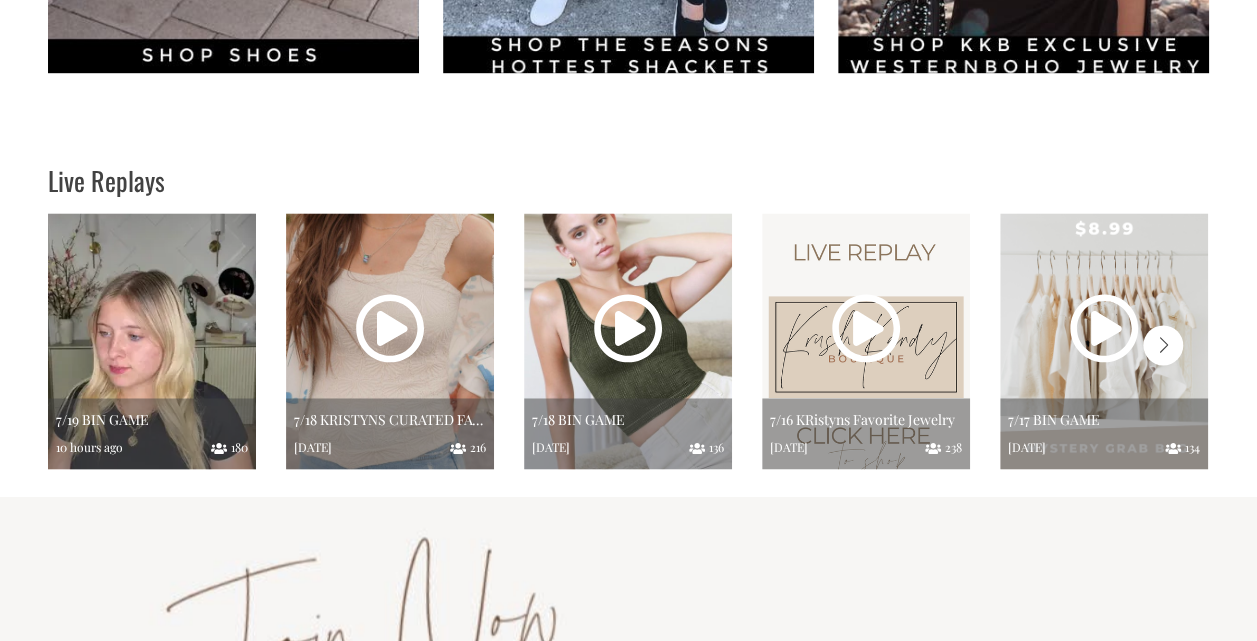 click at bounding box center [152, 341] 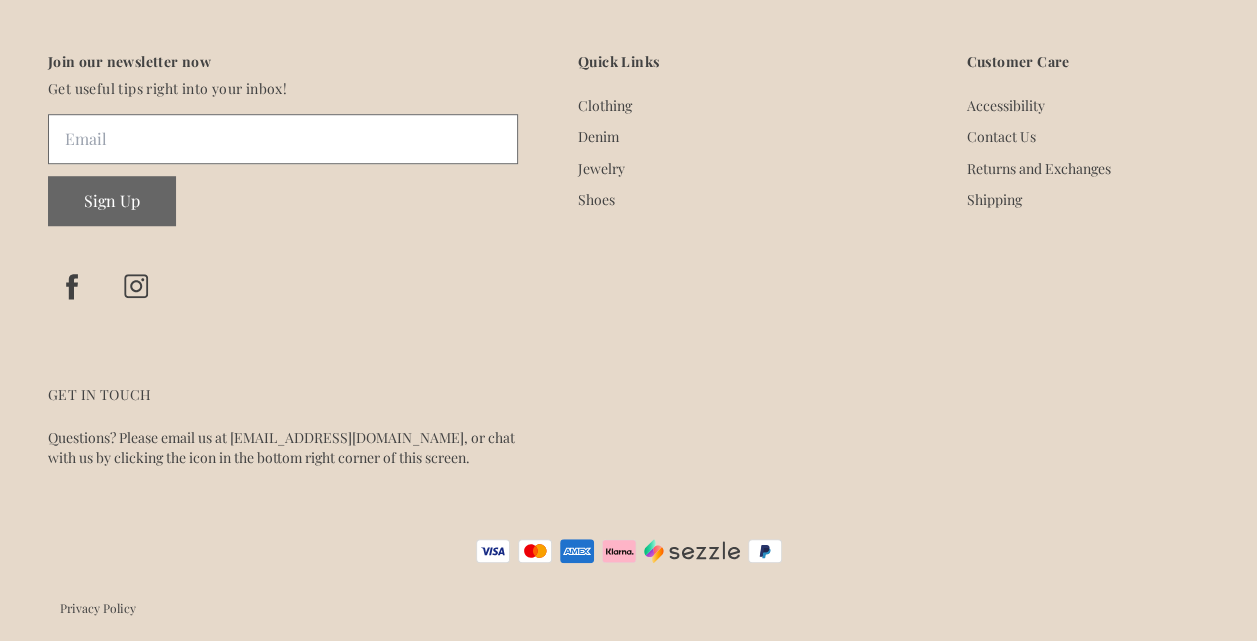 scroll, scrollTop: 0, scrollLeft: 0, axis: both 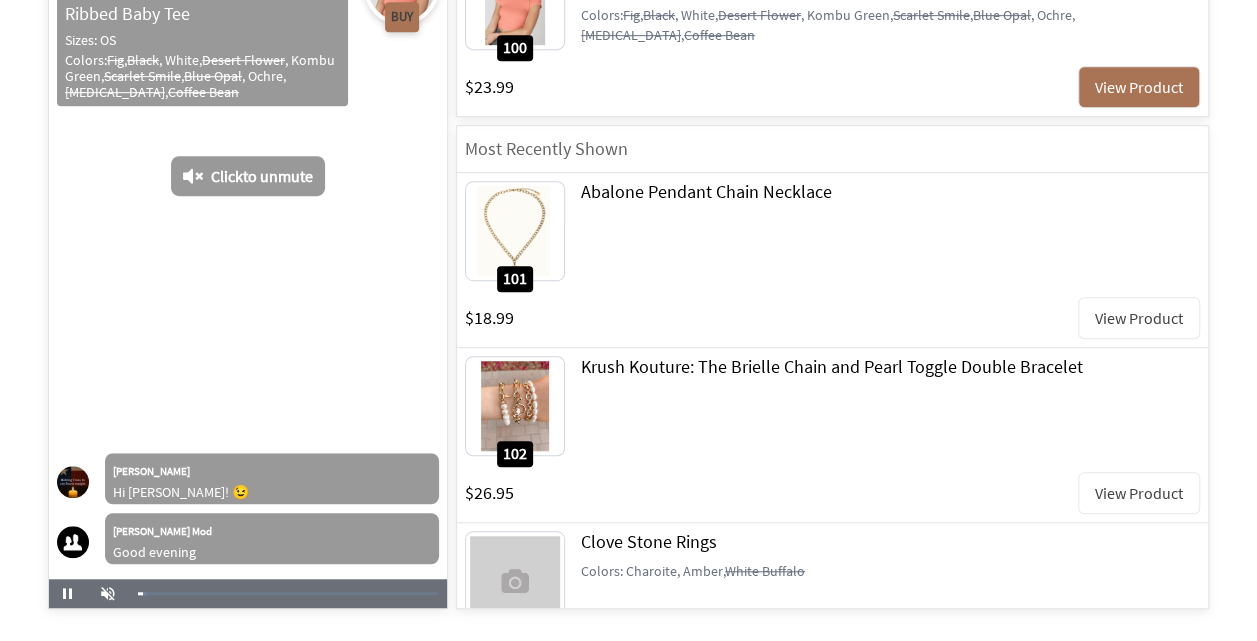click on "Most Recently Shown" at bounding box center [832, 149] 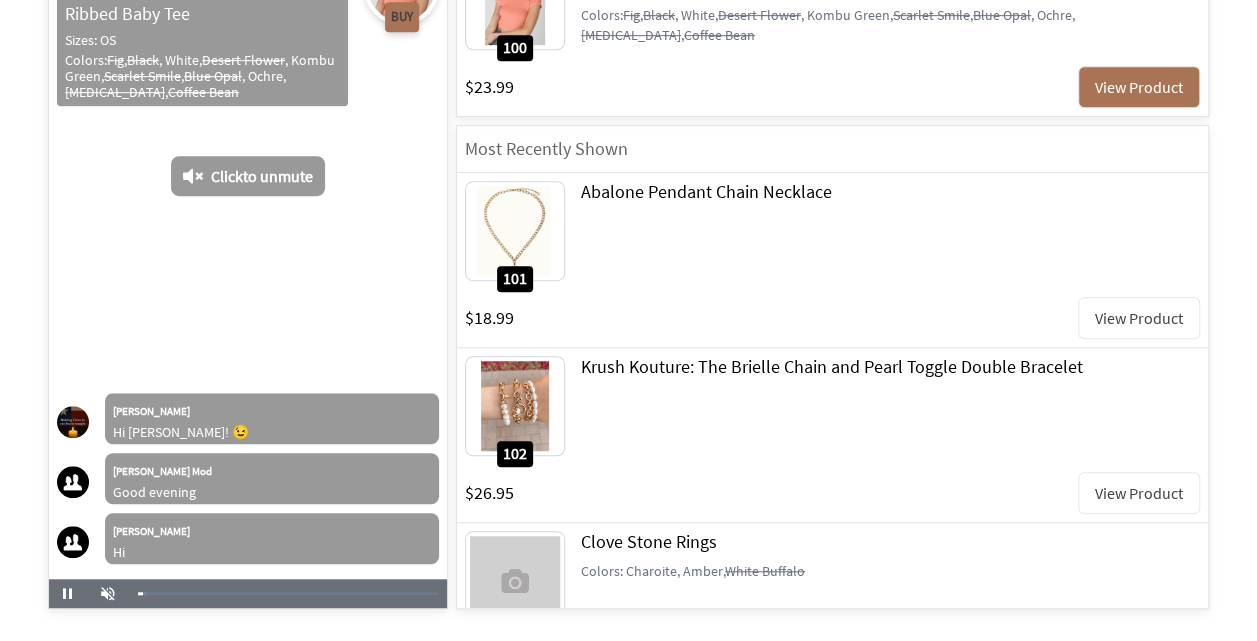 scroll, scrollTop: 0, scrollLeft: 0, axis: both 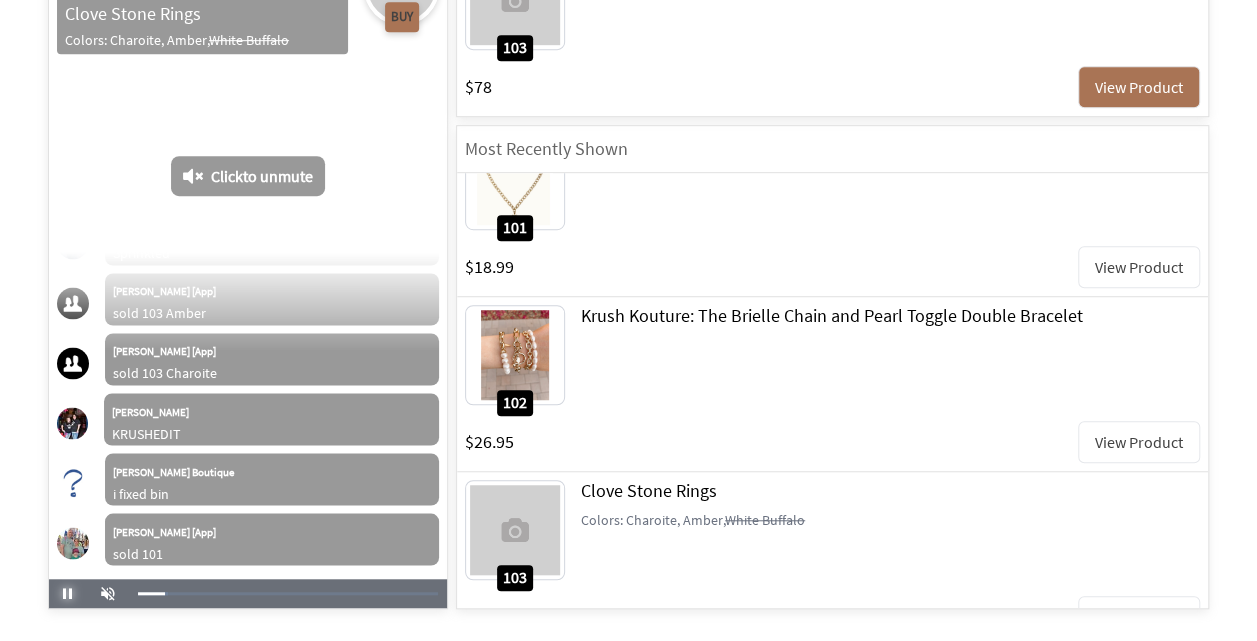 click at bounding box center (68, 594) 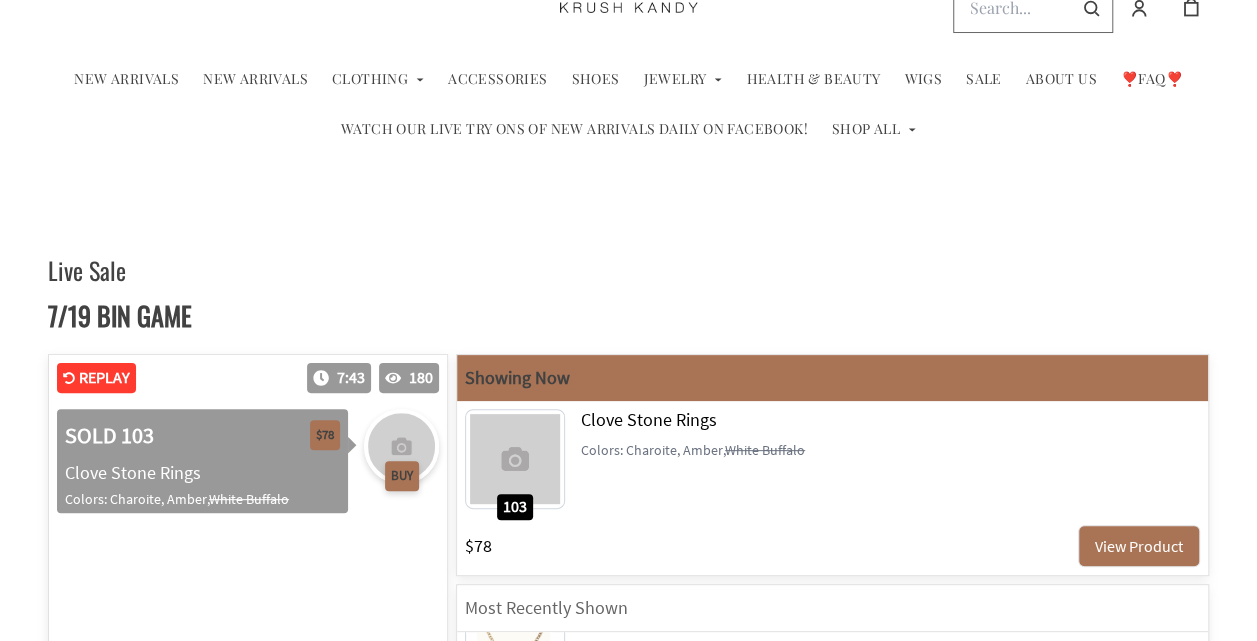 scroll, scrollTop: 0, scrollLeft: 0, axis: both 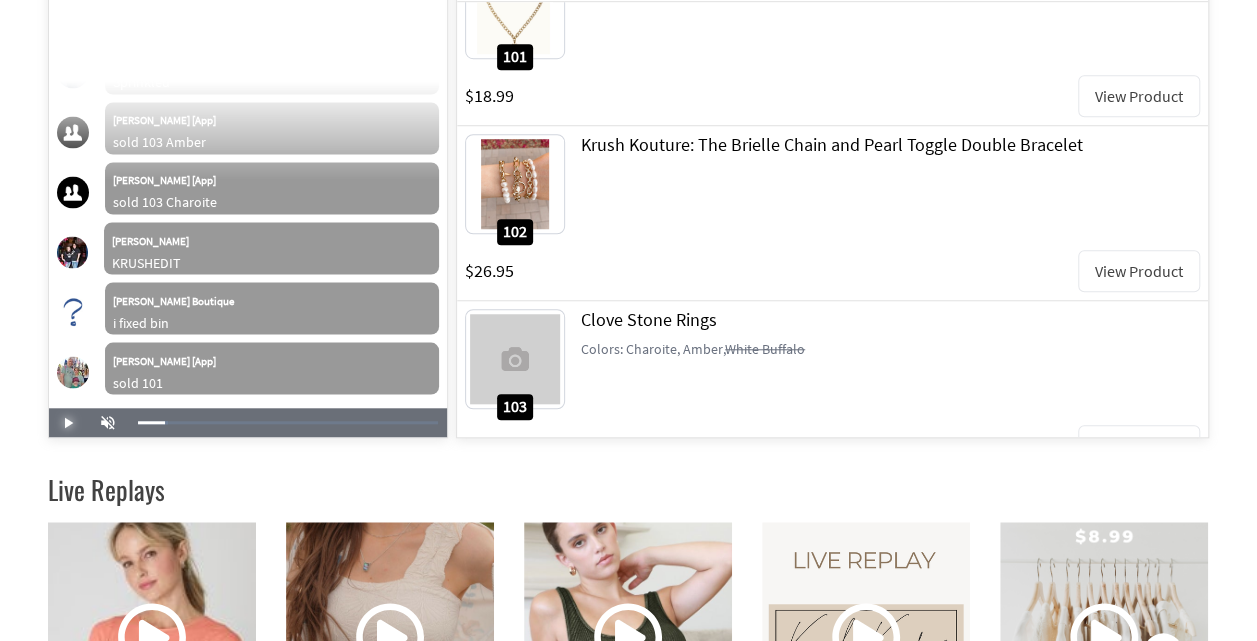 click at bounding box center (68, 423) 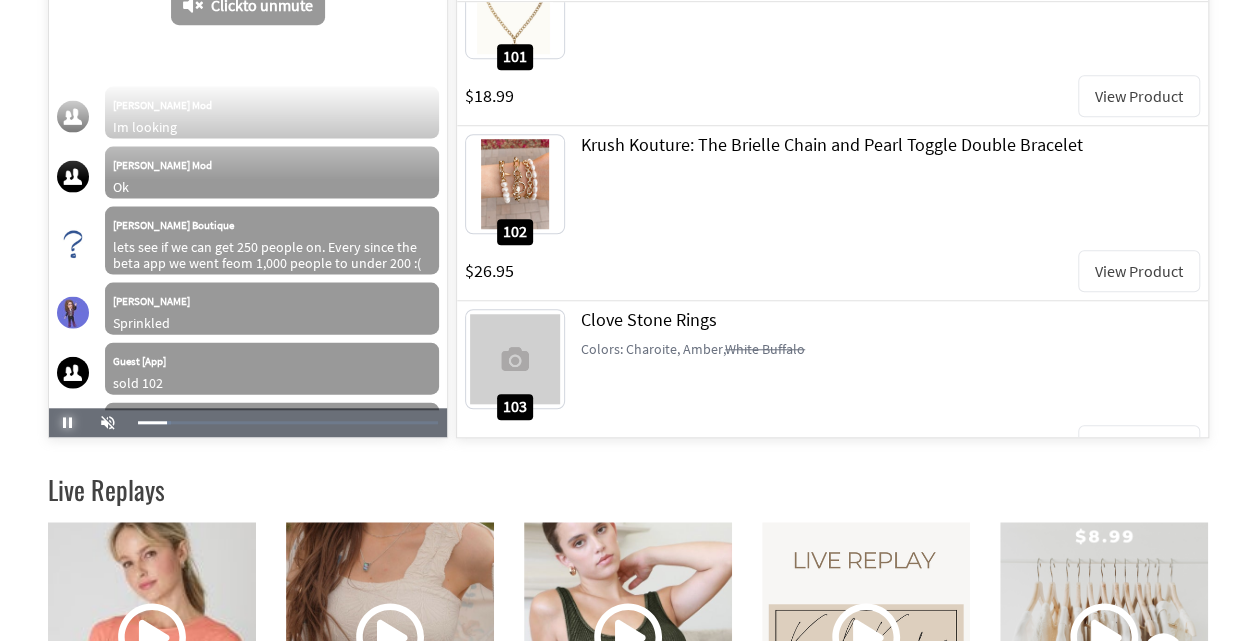 scroll, scrollTop: 2191, scrollLeft: 0, axis: vertical 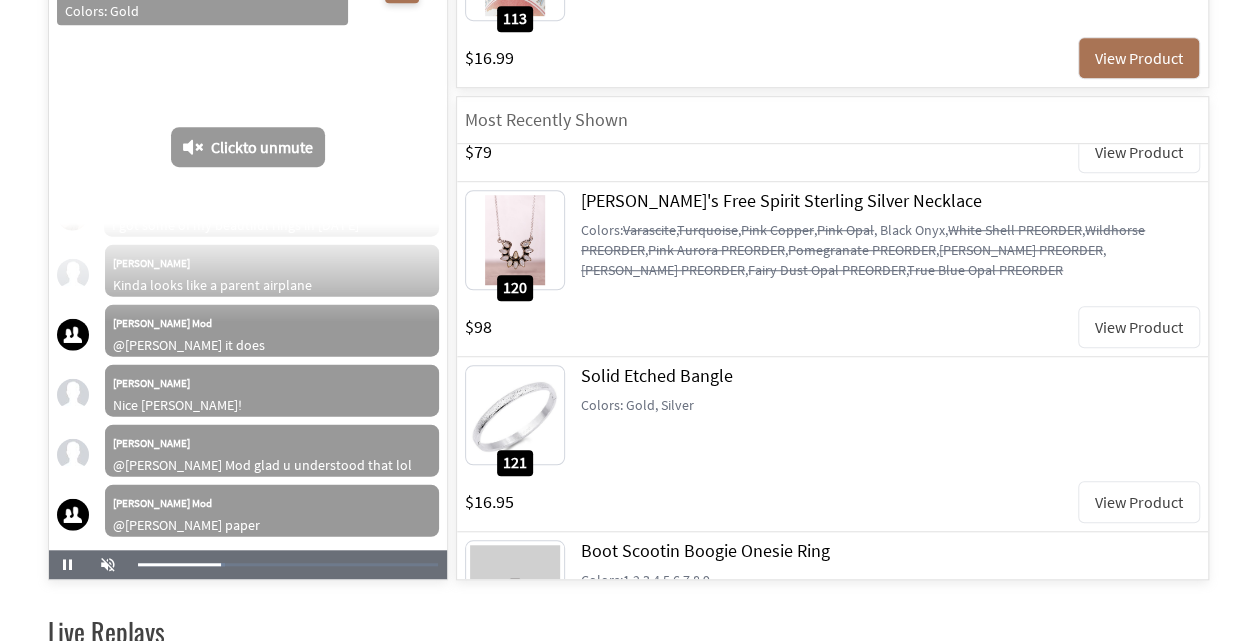 click on "View Product" at bounding box center [1139, 502] 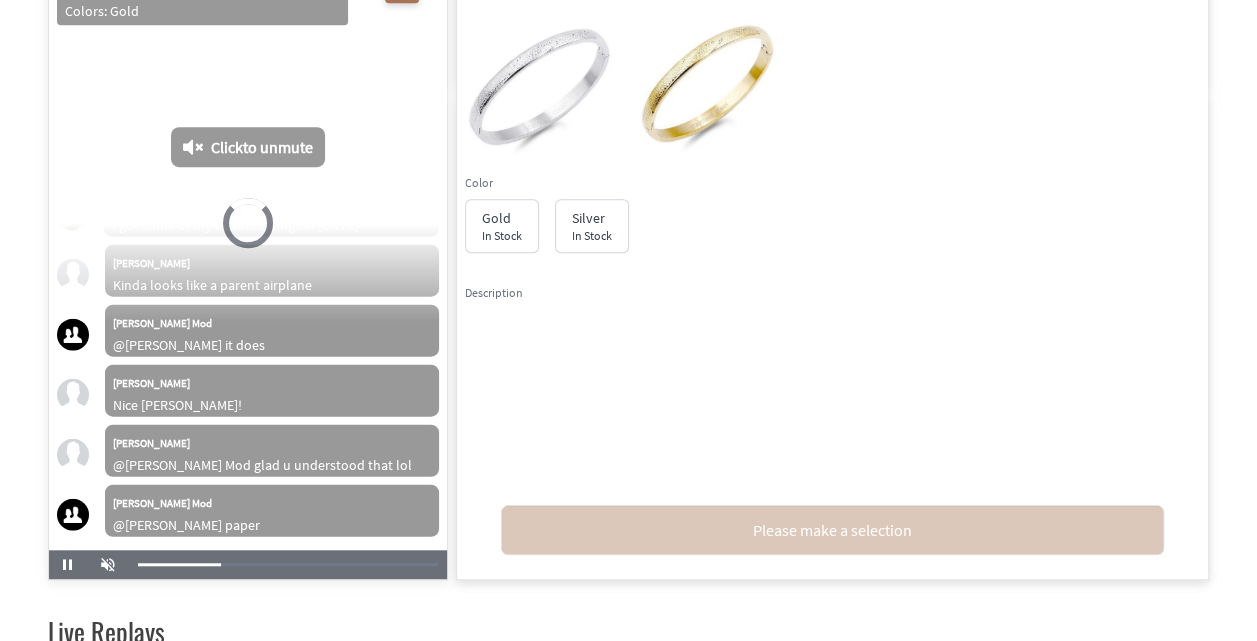 scroll, scrollTop: 12823, scrollLeft: 0, axis: vertical 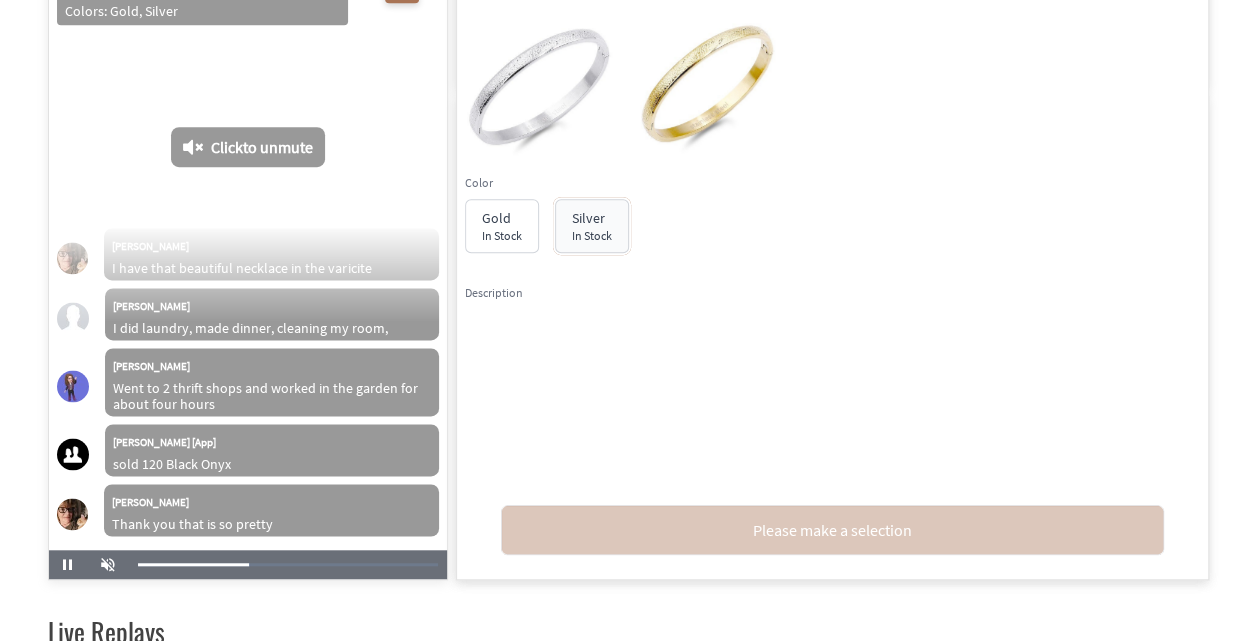 click on "Silver" at bounding box center [592, 218] 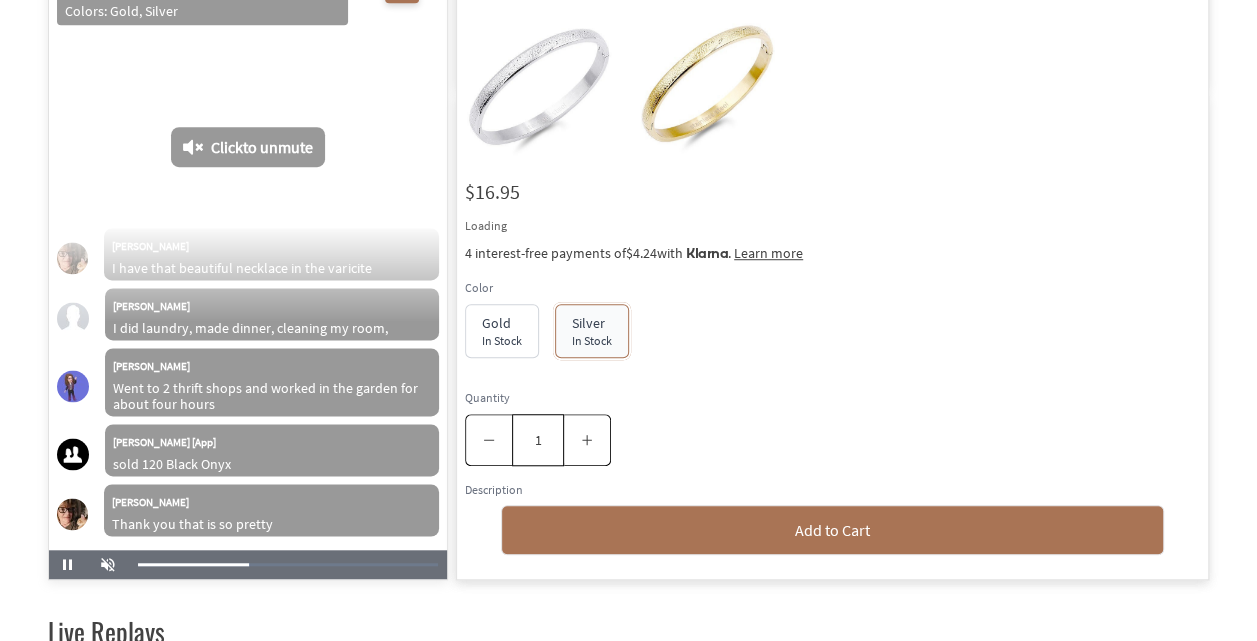 scroll, scrollTop: 12883, scrollLeft: 0, axis: vertical 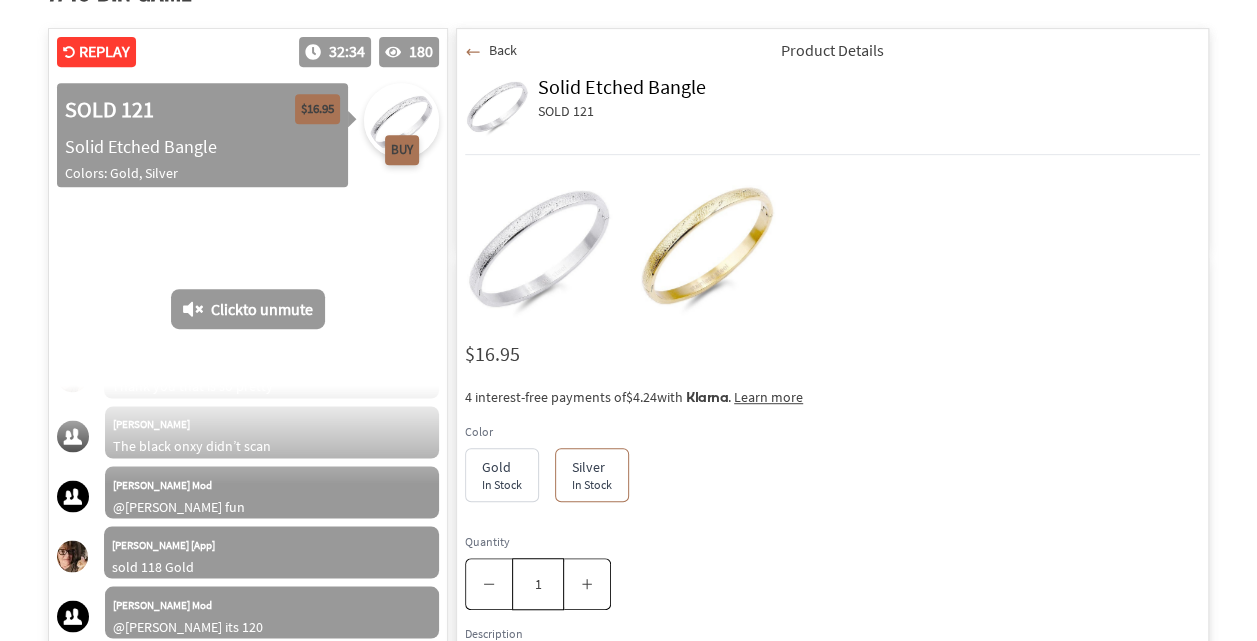 click on "Back" at bounding box center (503, 50) 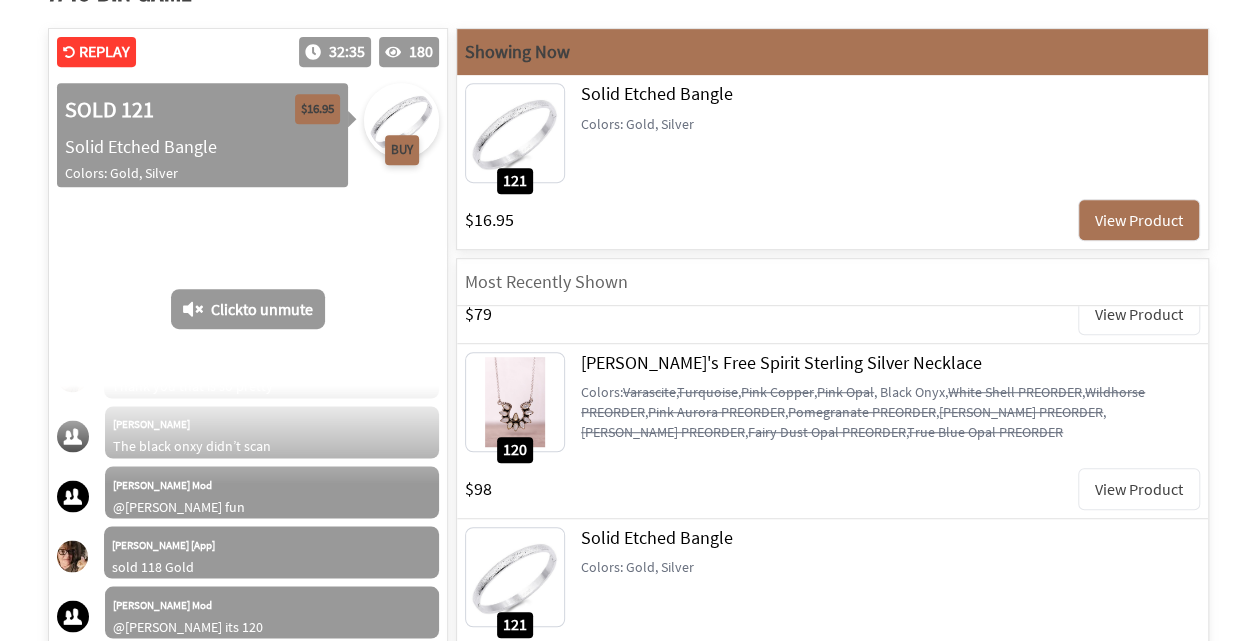 scroll, scrollTop: 13183, scrollLeft: 0, axis: vertical 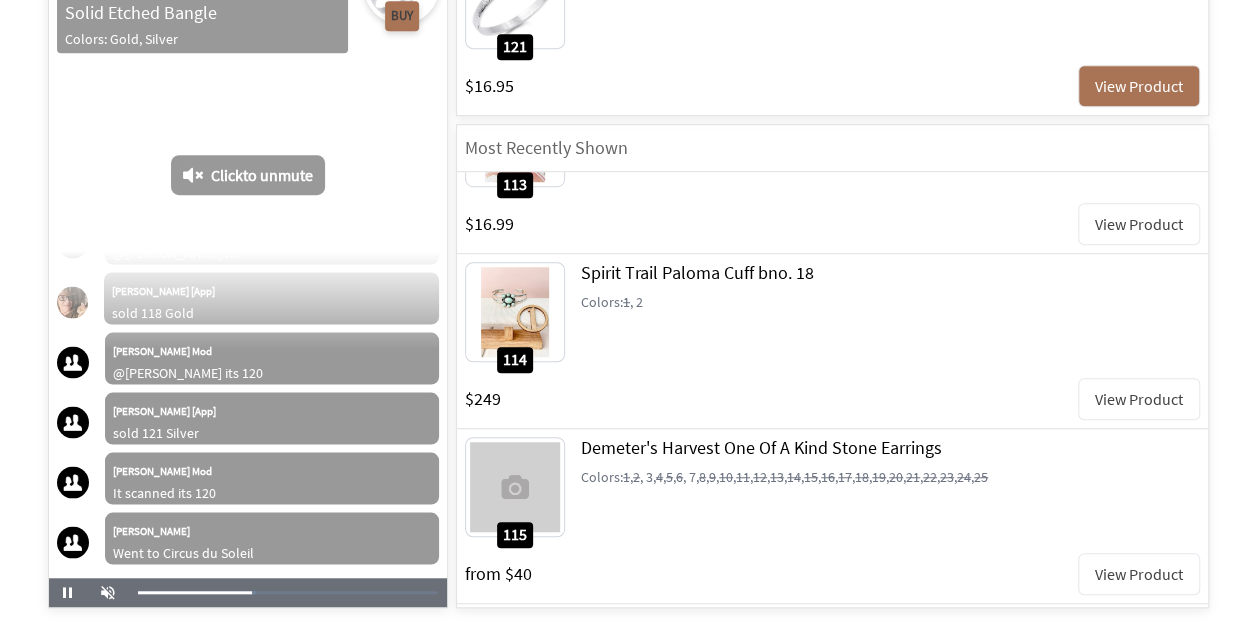 click on "View Product" at bounding box center [1139, 574] 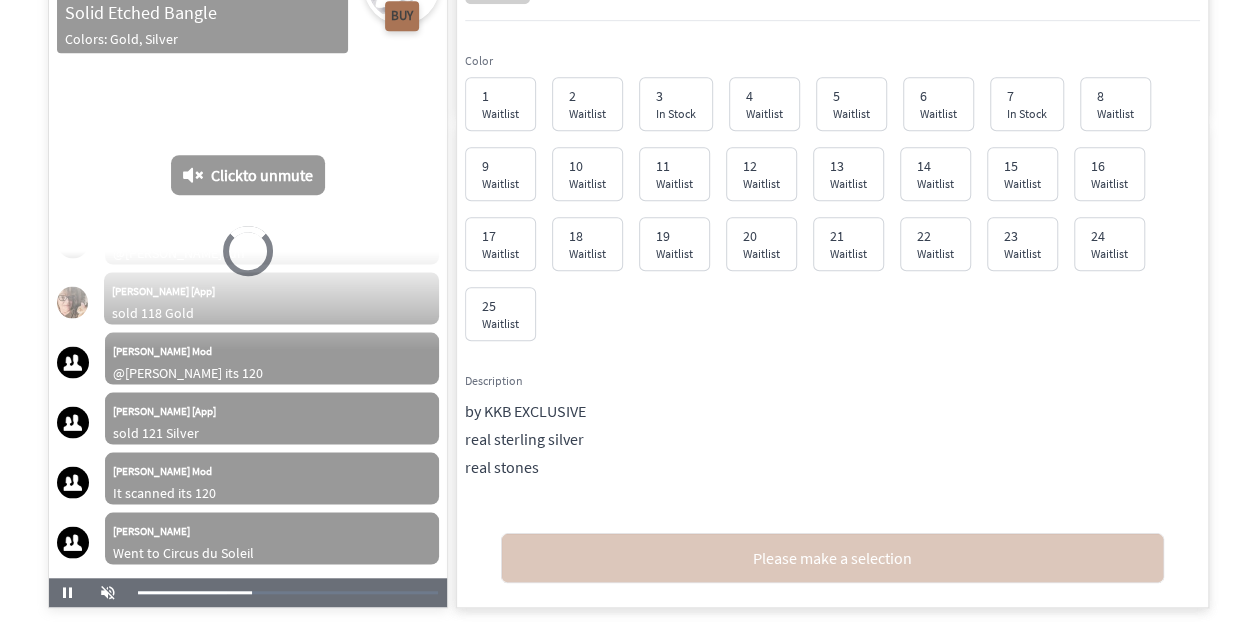 scroll, scrollTop: 10463, scrollLeft: 0, axis: vertical 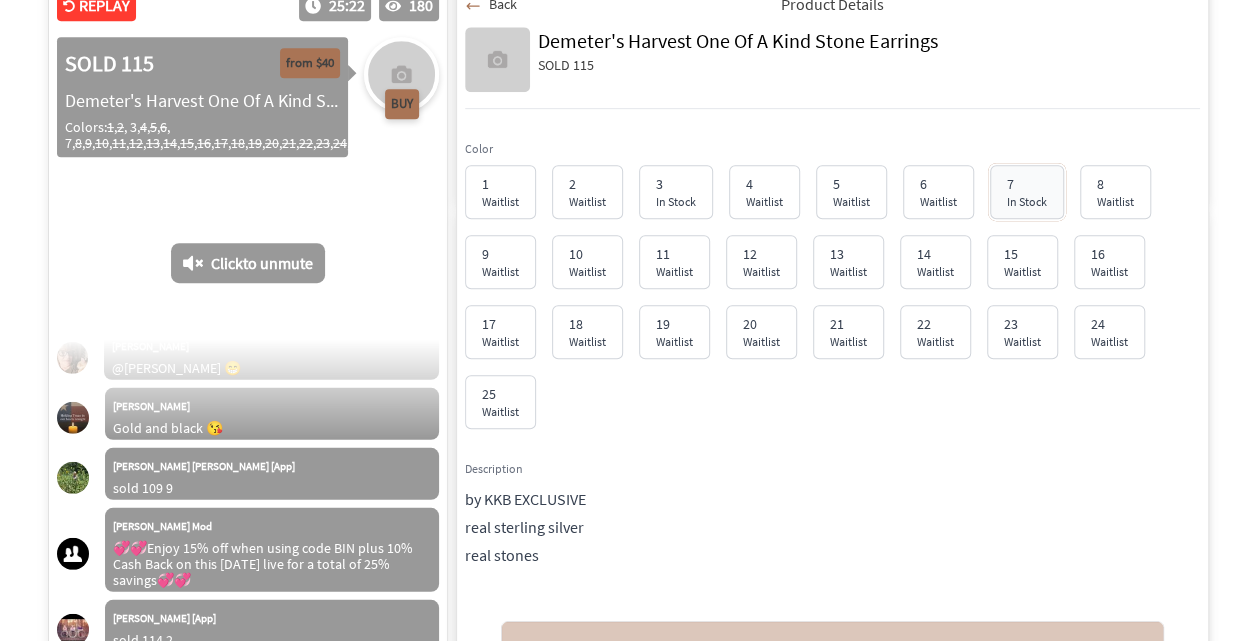 click on "7" at bounding box center (1027, 184) 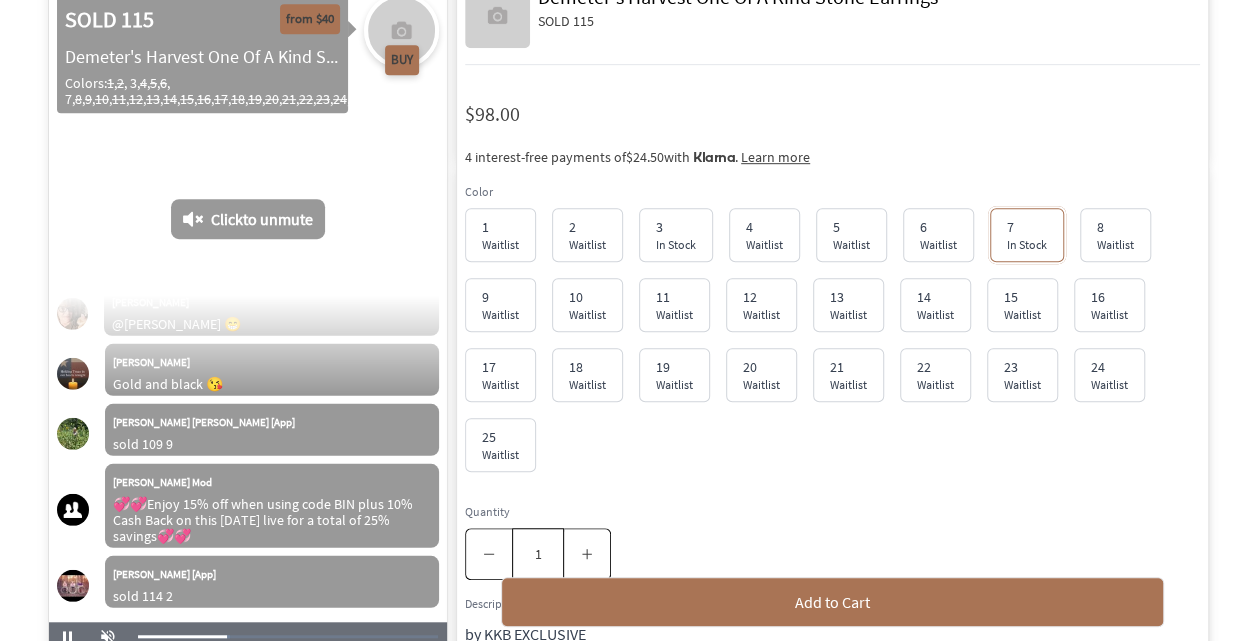 scroll, scrollTop: 532, scrollLeft: 0, axis: vertical 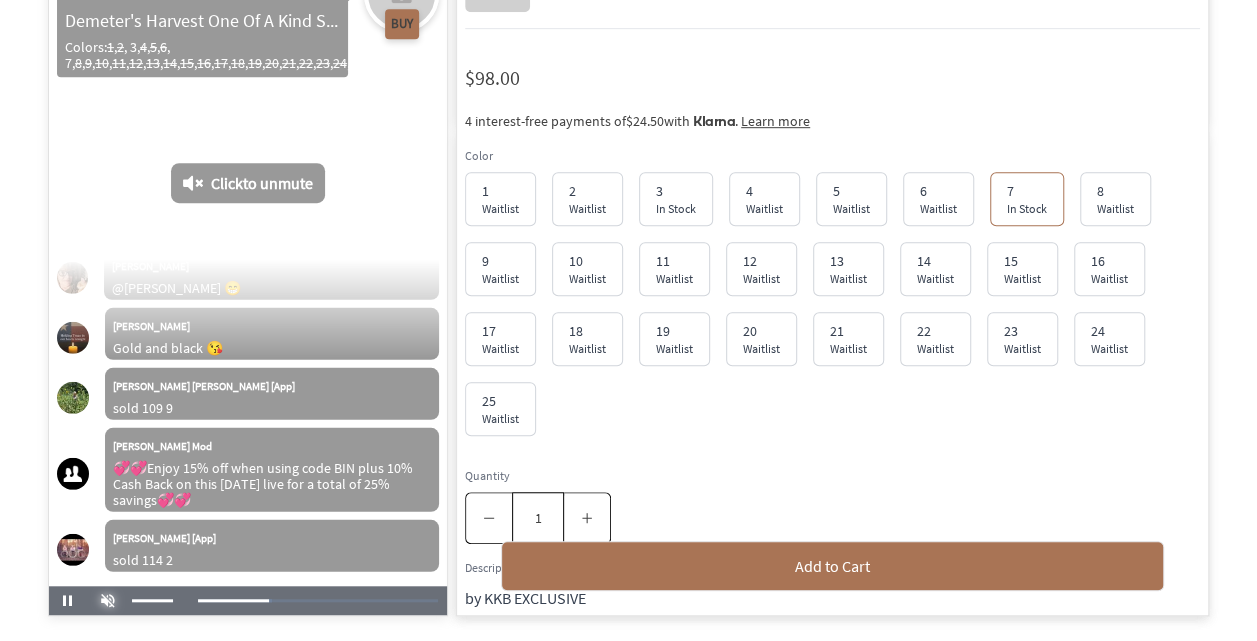 click at bounding box center [108, 601] 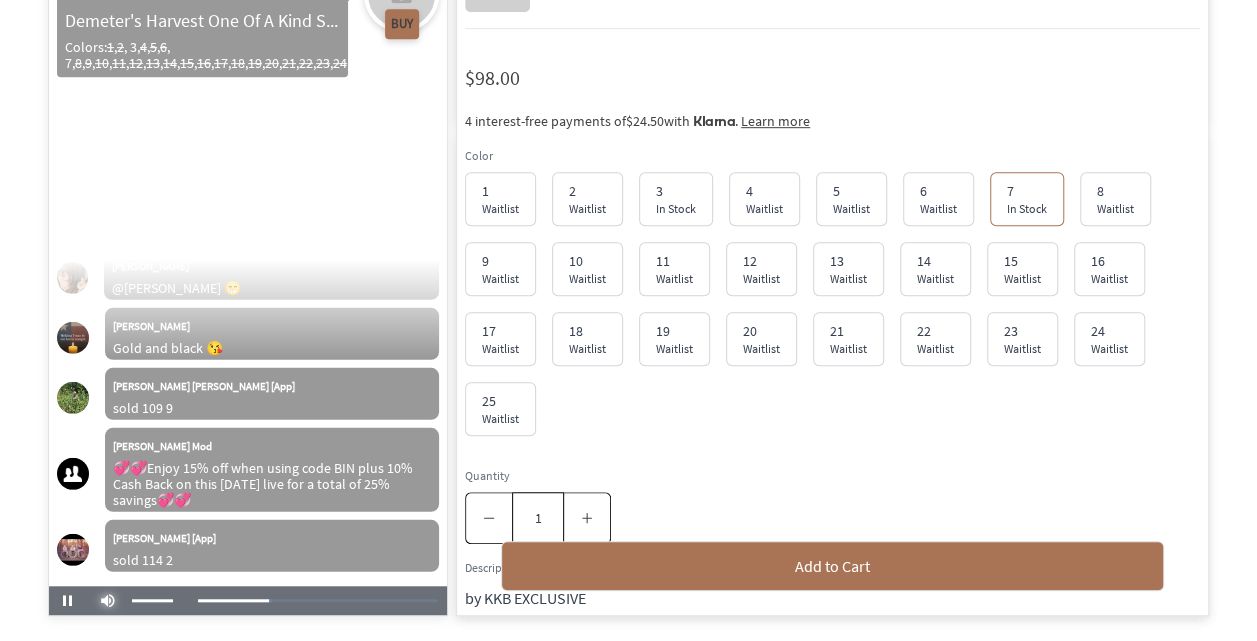 click at bounding box center [108, 601] 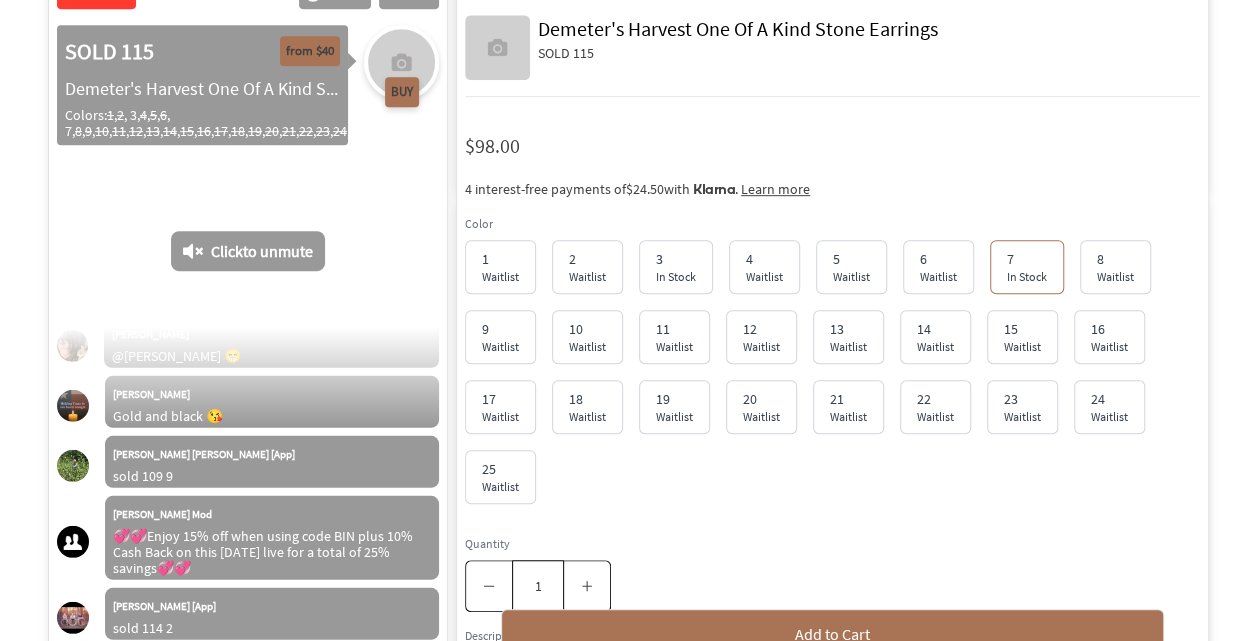 scroll, scrollTop: 449, scrollLeft: 0, axis: vertical 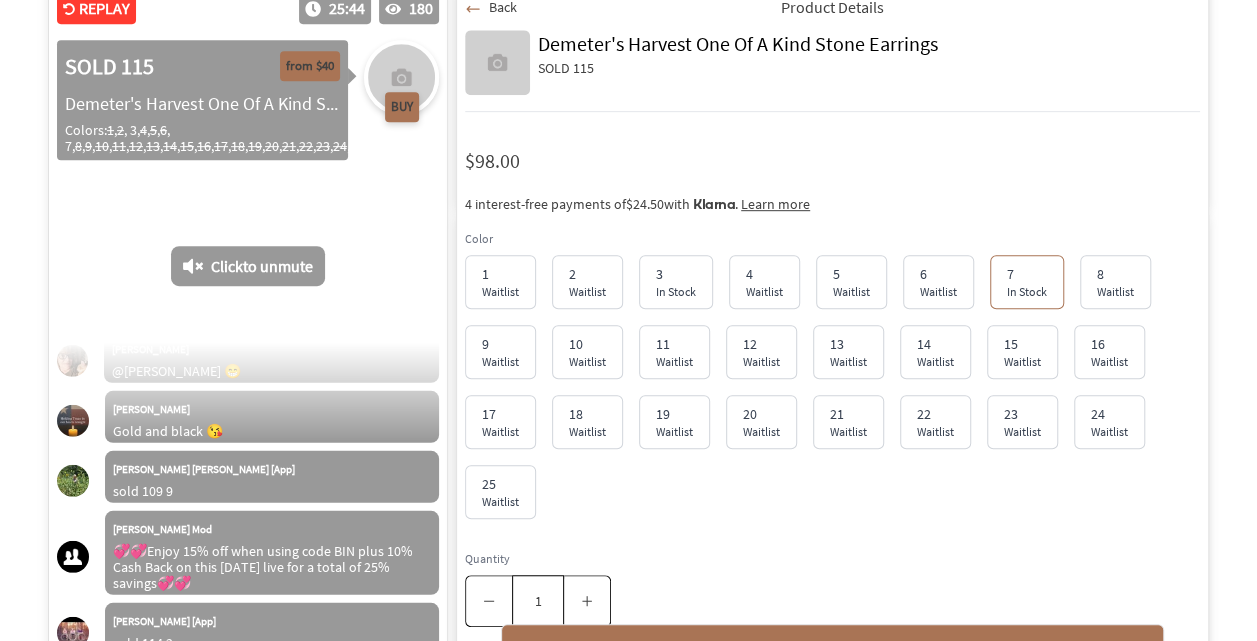 click on "Back" at bounding box center (503, 7) 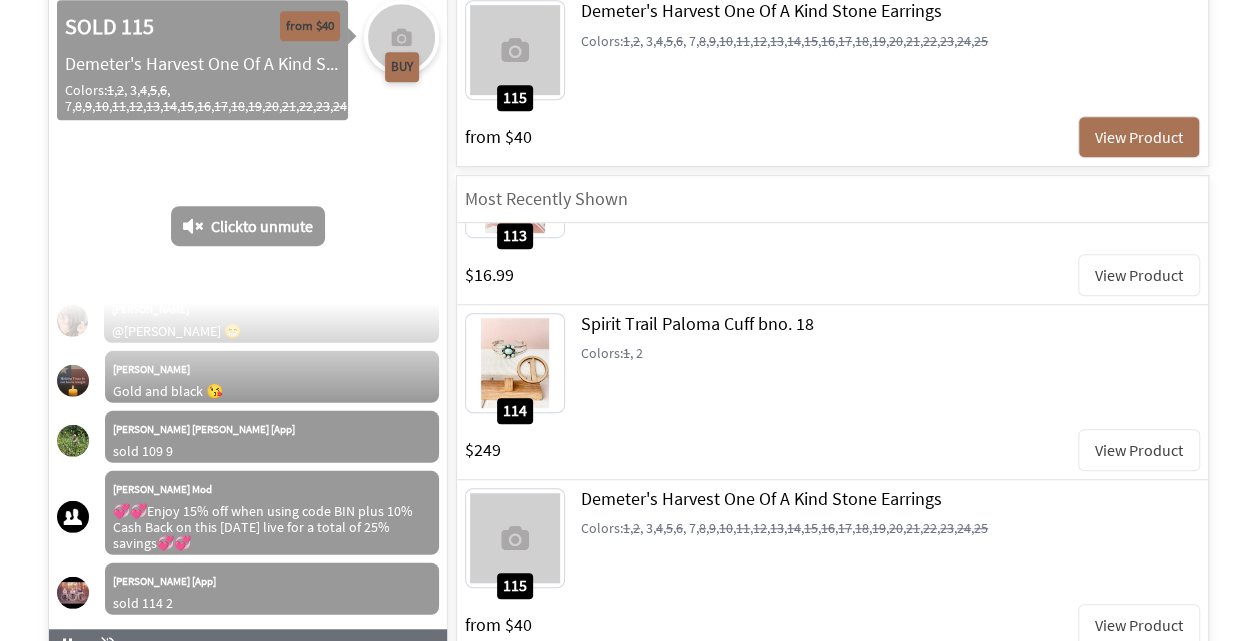 scroll, scrollTop: 529, scrollLeft: 0, axis: vertical 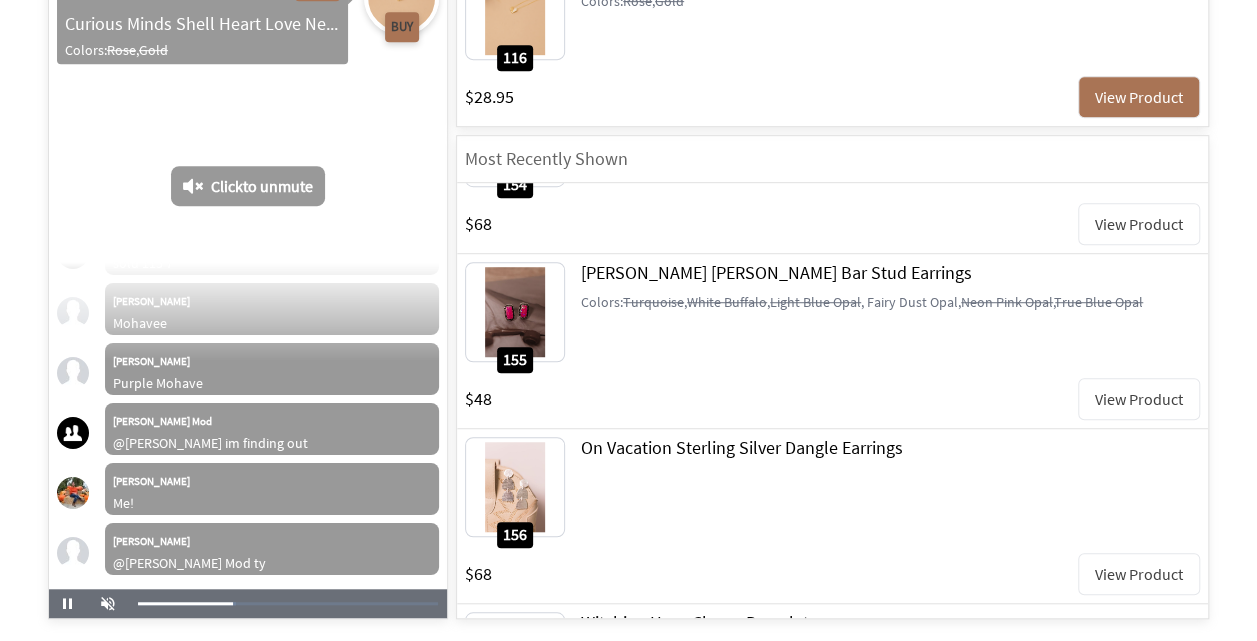 click on "View Product" at bounding box center (1139, 574) 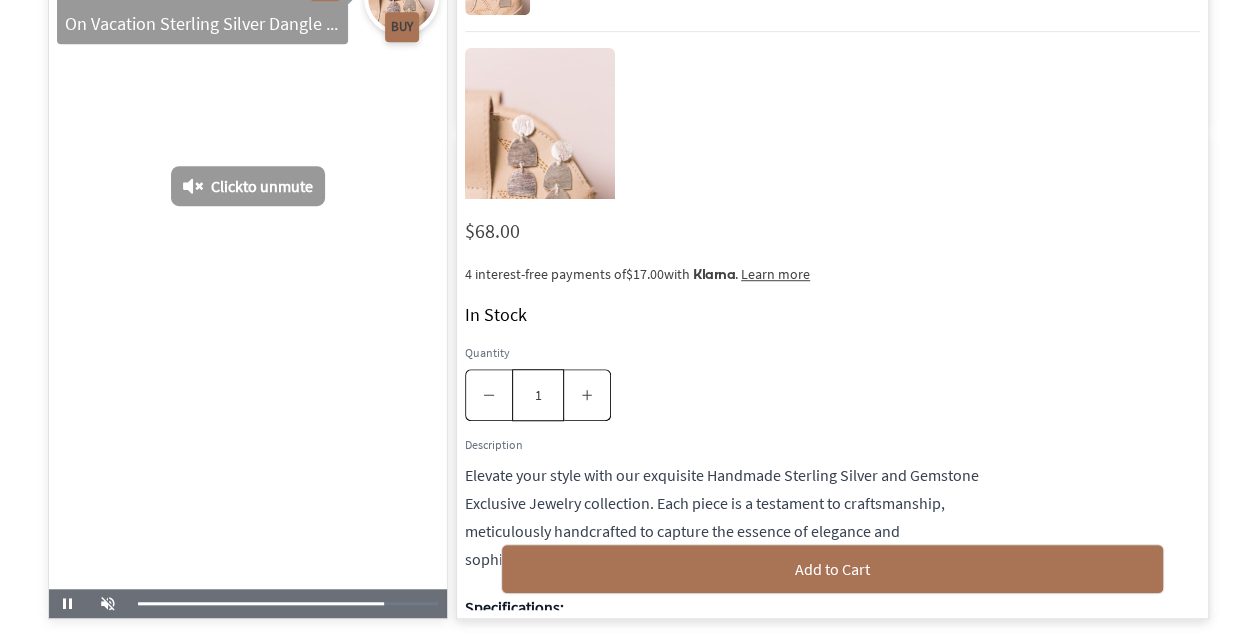 scroll, scrollTop: 23781, scrollLeft: 0, axis: vertical 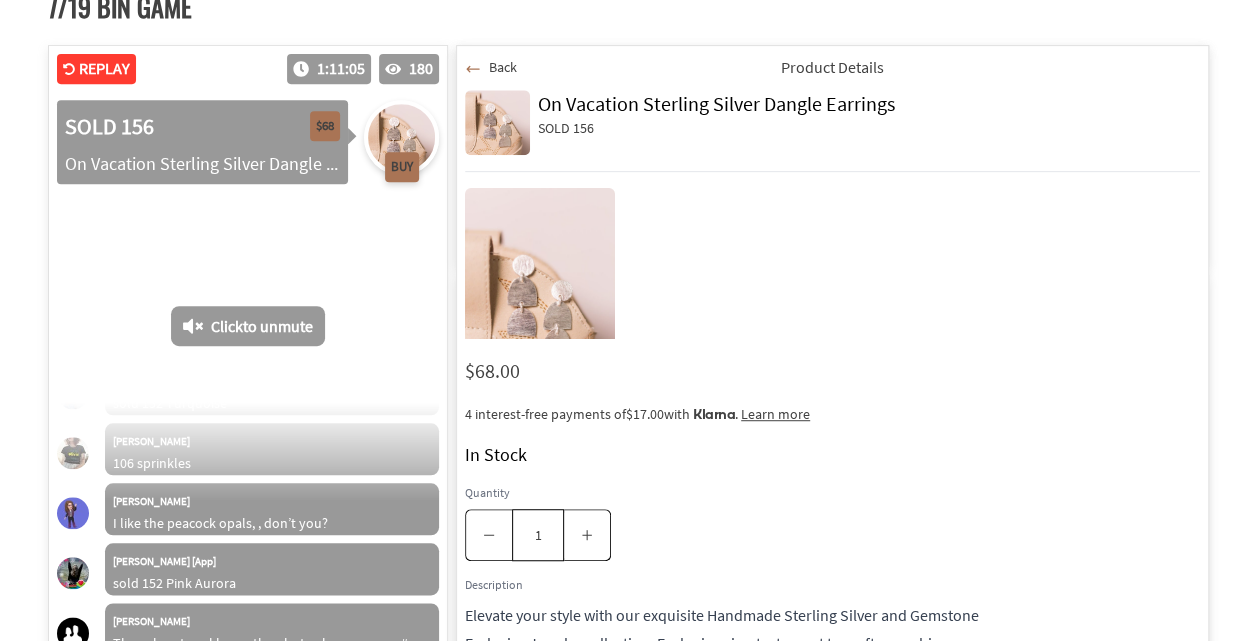 click on "Back" at bounding box center (503, 67) 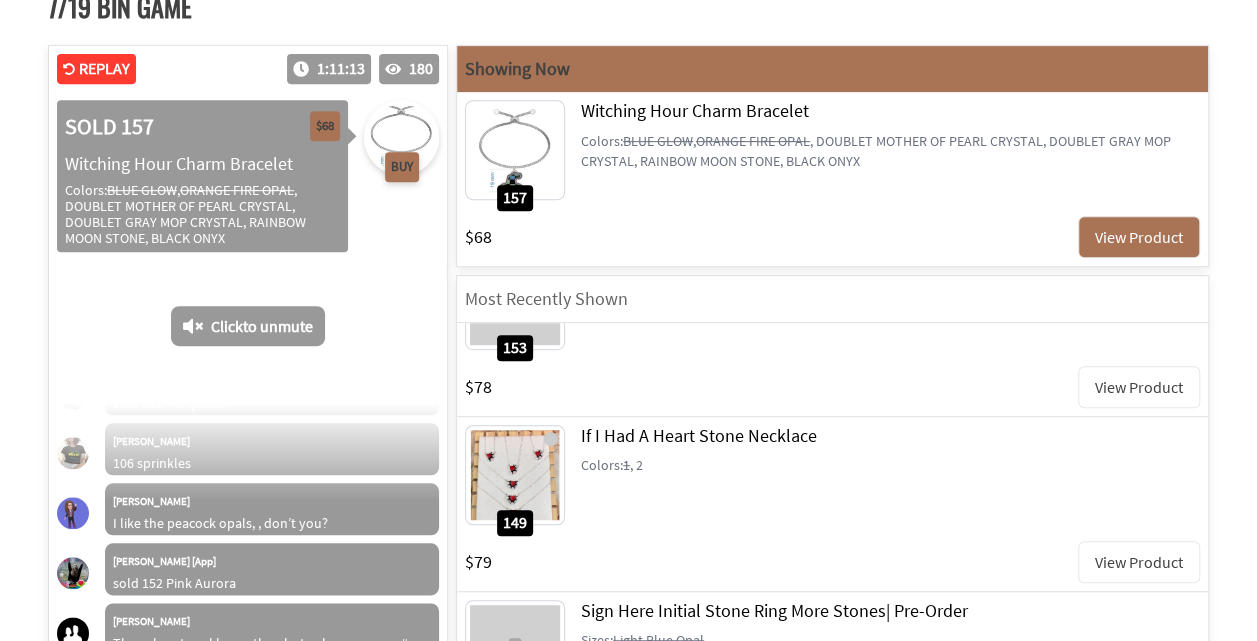 scroll, scrollTop: 10061, scrollLeft: 0, axis: vertical 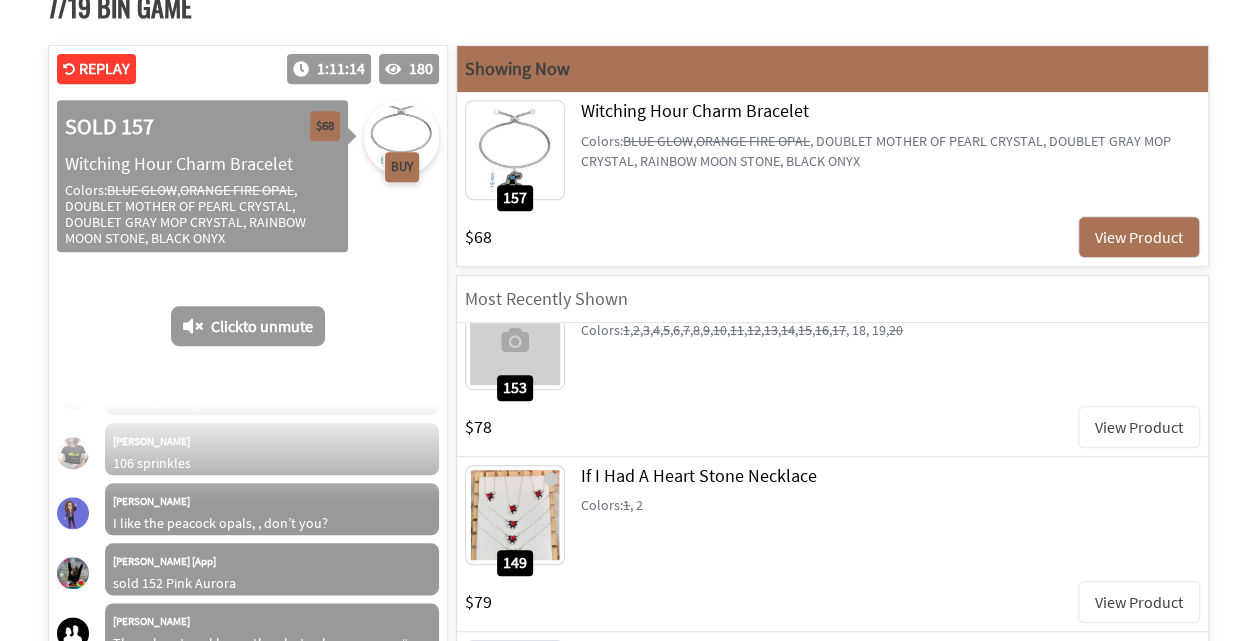 click on "View Product" at bounding box center (1139, 602) 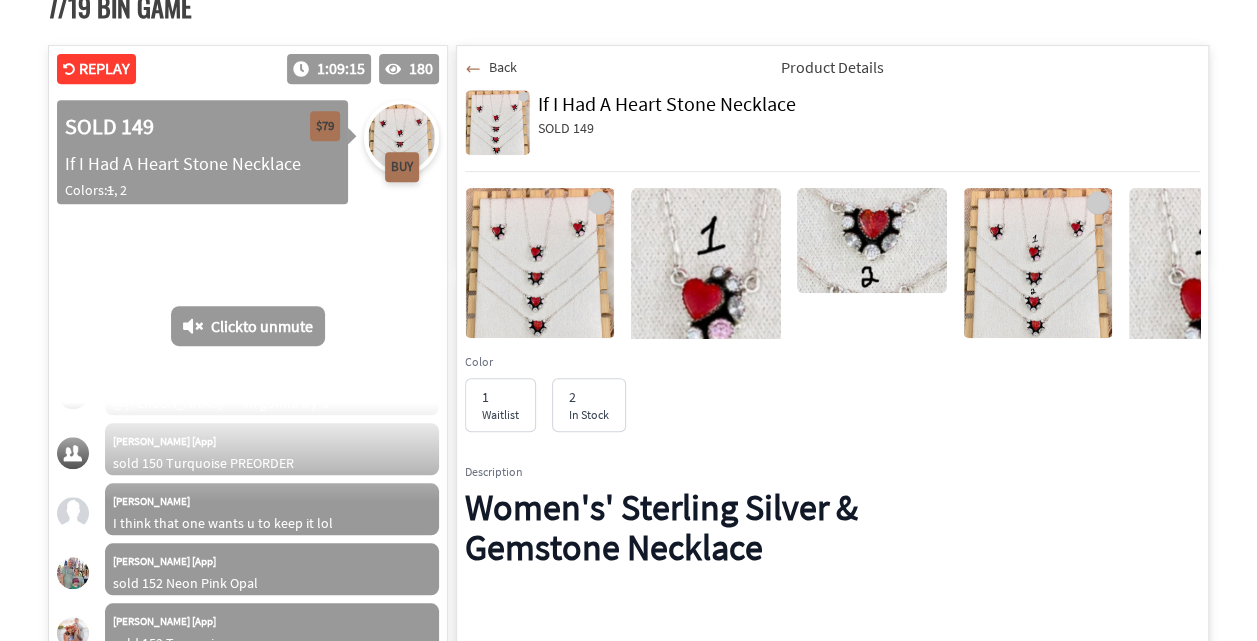 scroll, scrollTop: 23661, scrollLeft: 0, axis: vertical 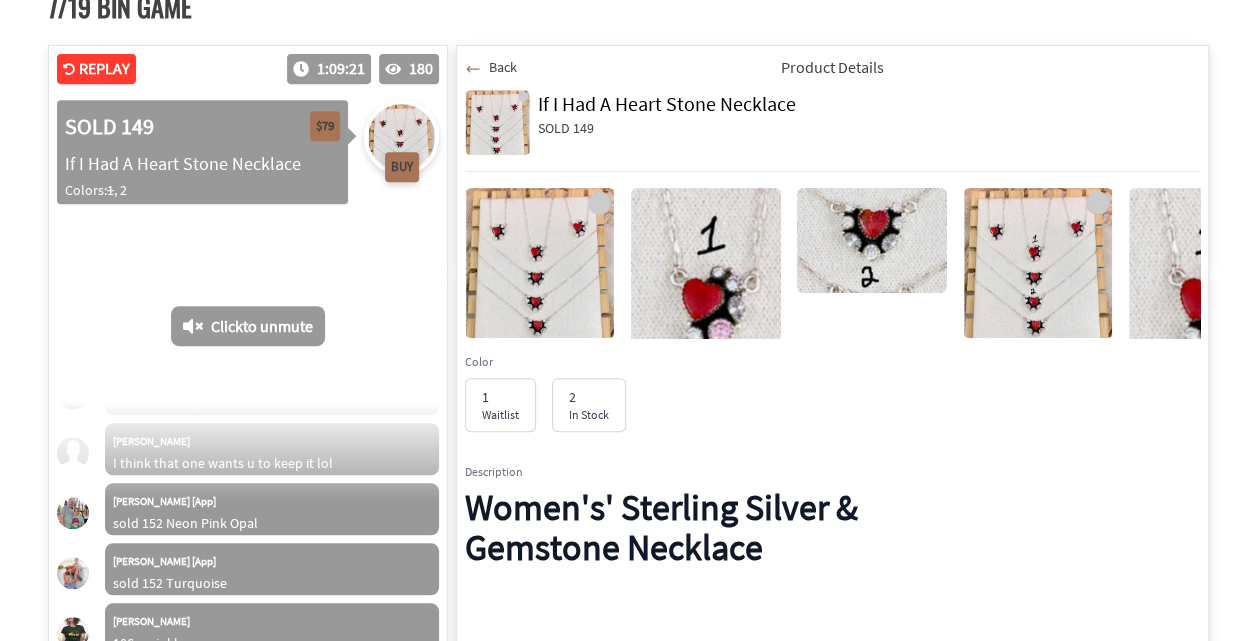 click on "Back" at bounding box center (491, 67) 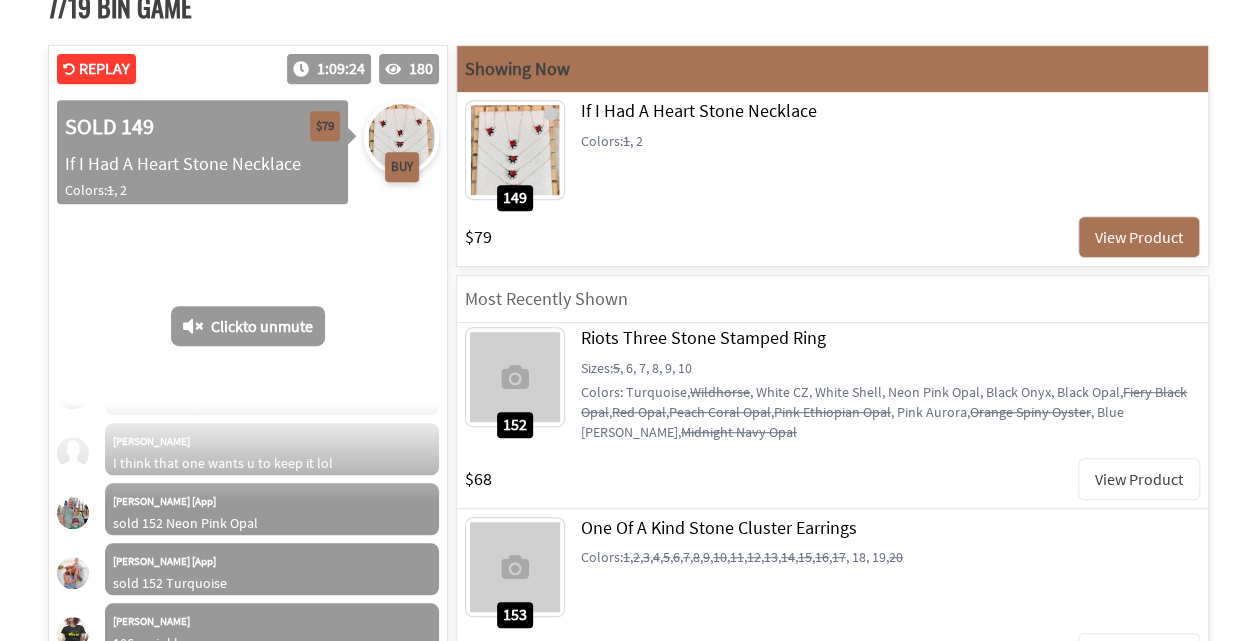 scroll, scrollTop: 9741, scrollLeft: 0, axis: vertical 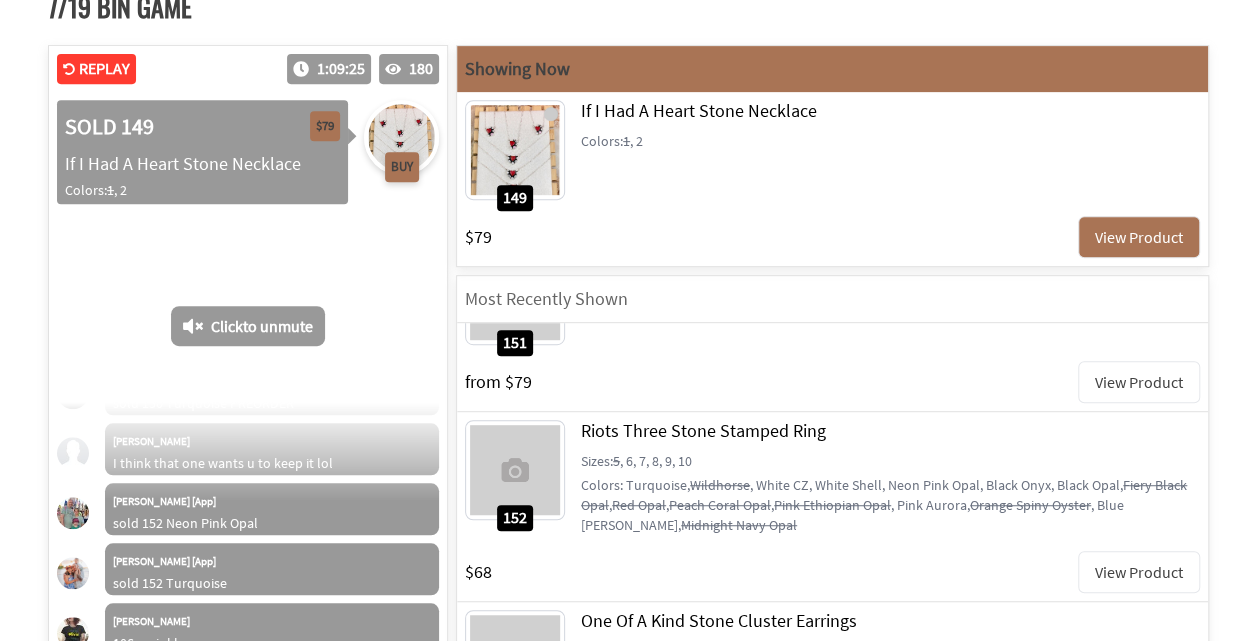click on "Click  to unmute" at bounding box center (262, 326) 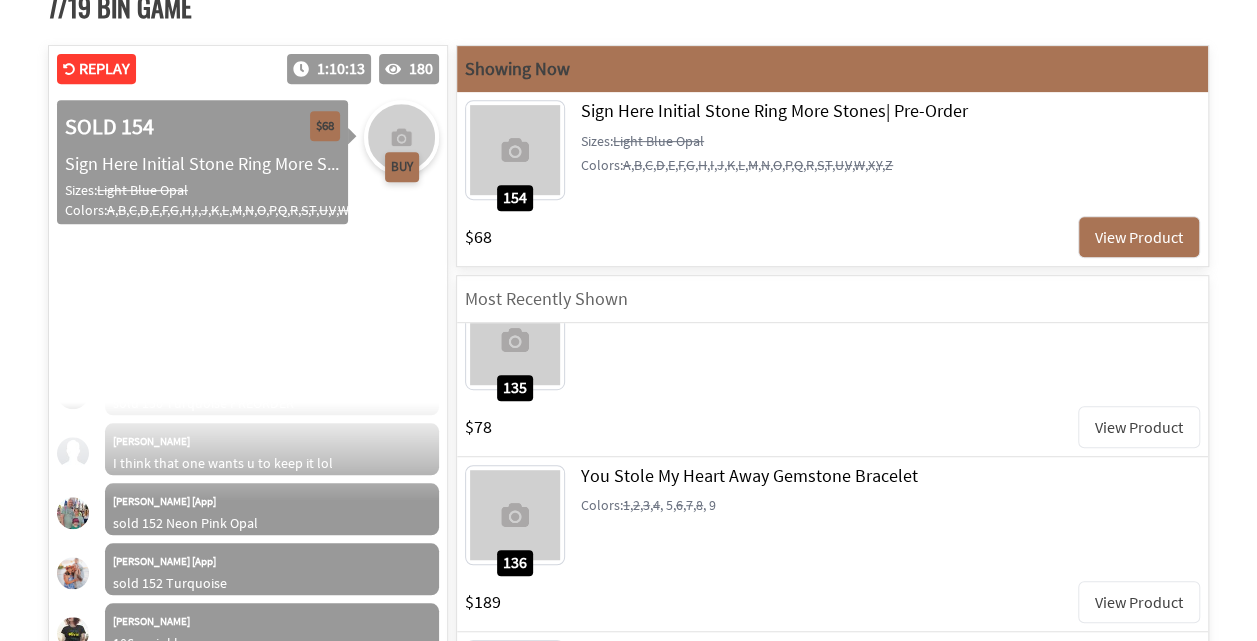 scroll, scrollTop: 6540, scrollLeft: 0, axis: vertical 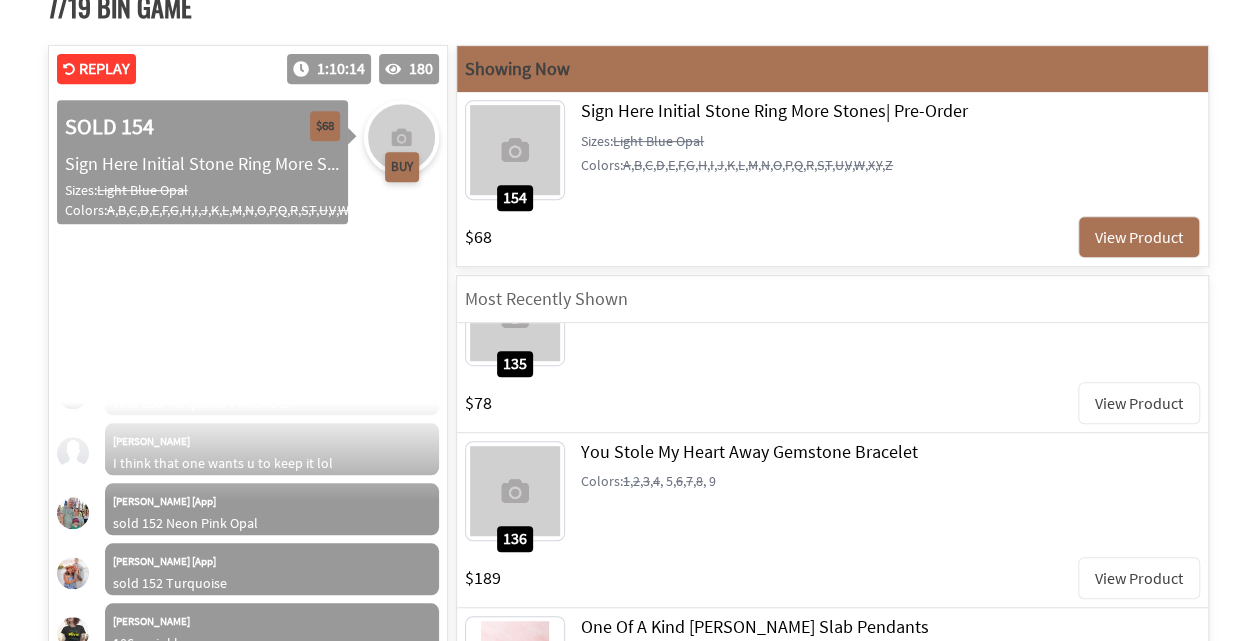 click on "View Product" at bounding box center (1139, 578) 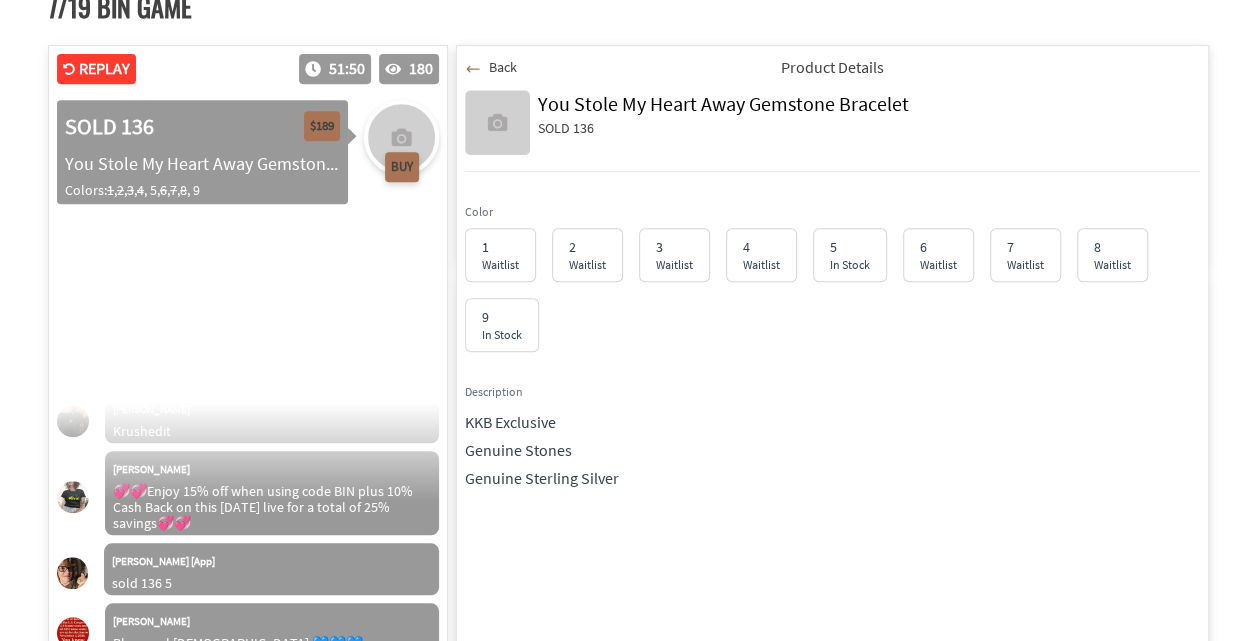 scroll, scrollTop: 19883, scrollLeft: 0, axis: vertical 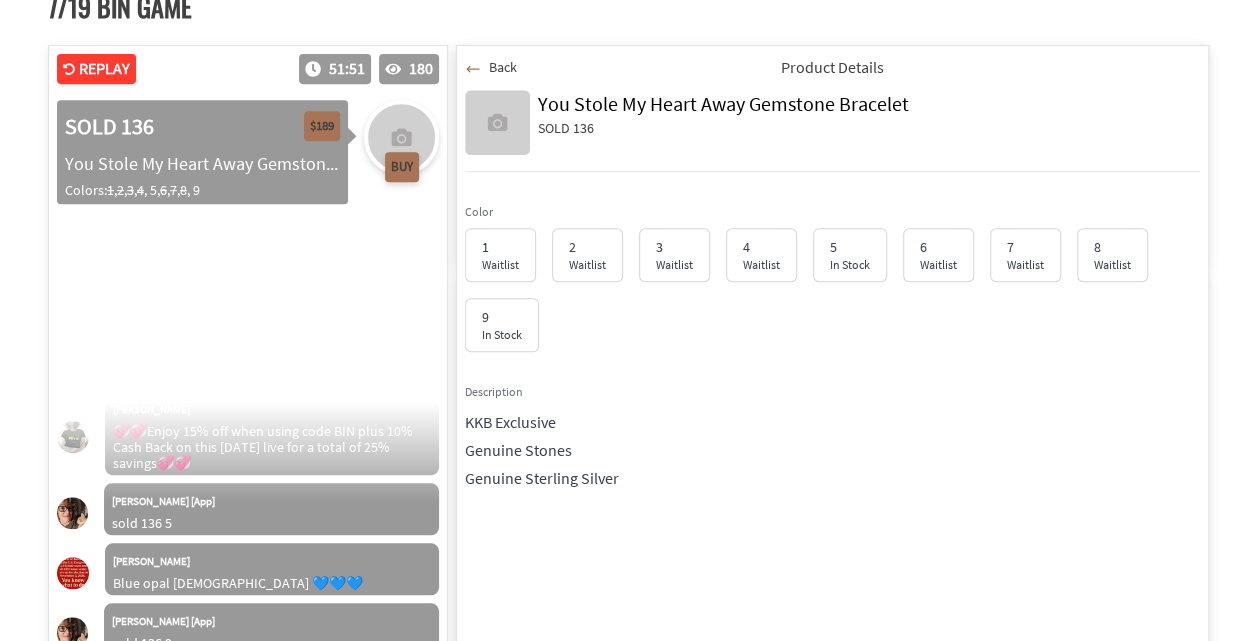 click on "Back" at bounding box center [491, 67] 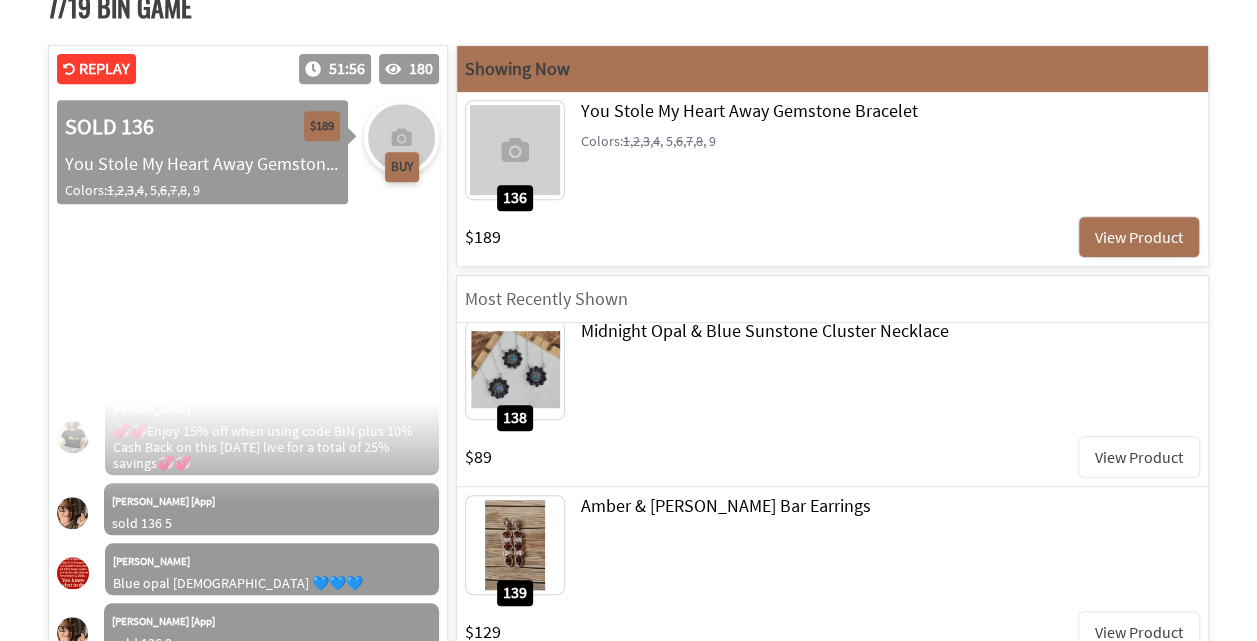 scroll, scrollTop: 7105, scrollLeft: 0, axis: vertical 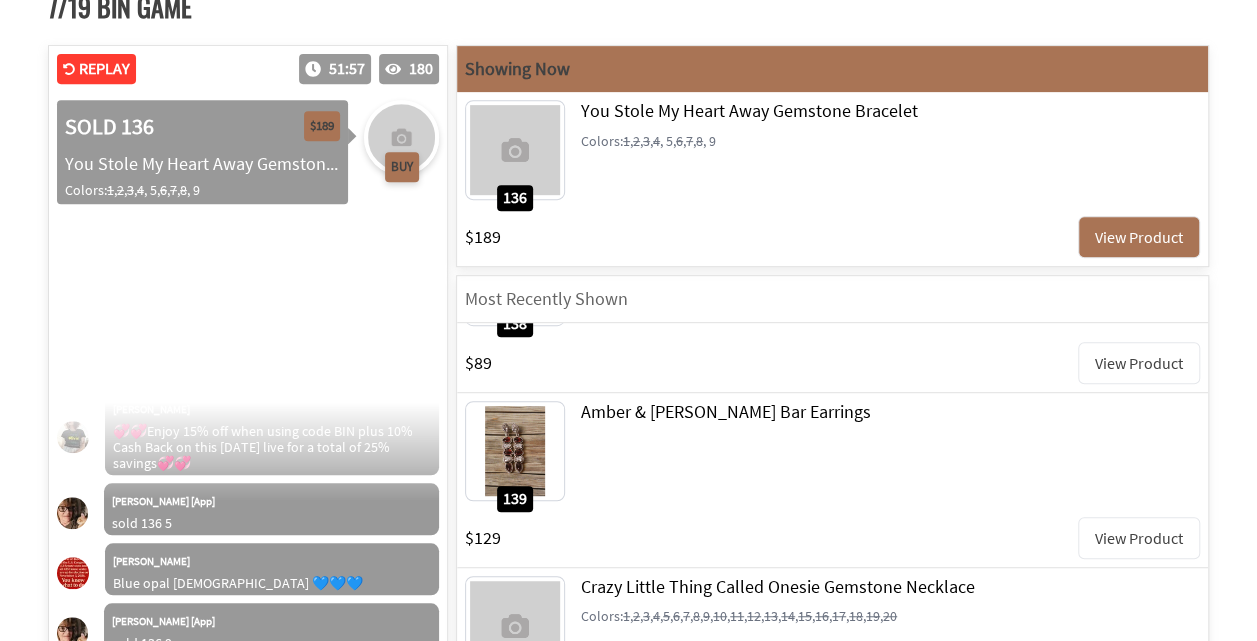 click on "View Product" at bounding box center [1139, 538] 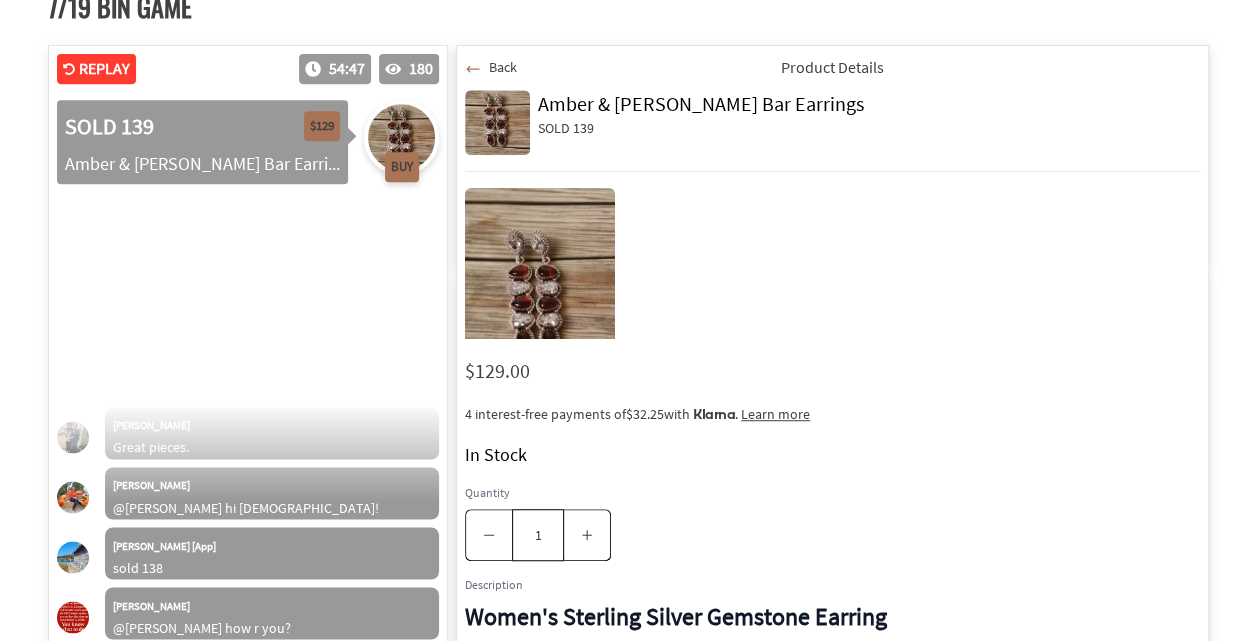 scroll, scrollTop: 20711, scrollLeft: 0, axis: vertical 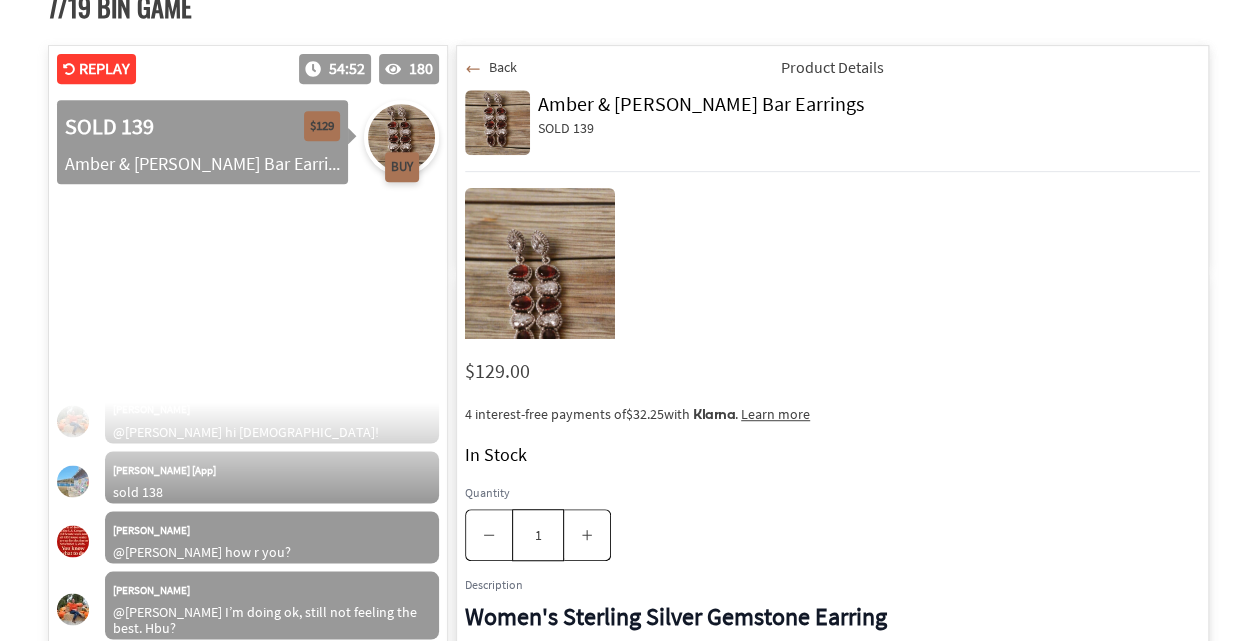 click on "Back" at bounding box center (503, 67) 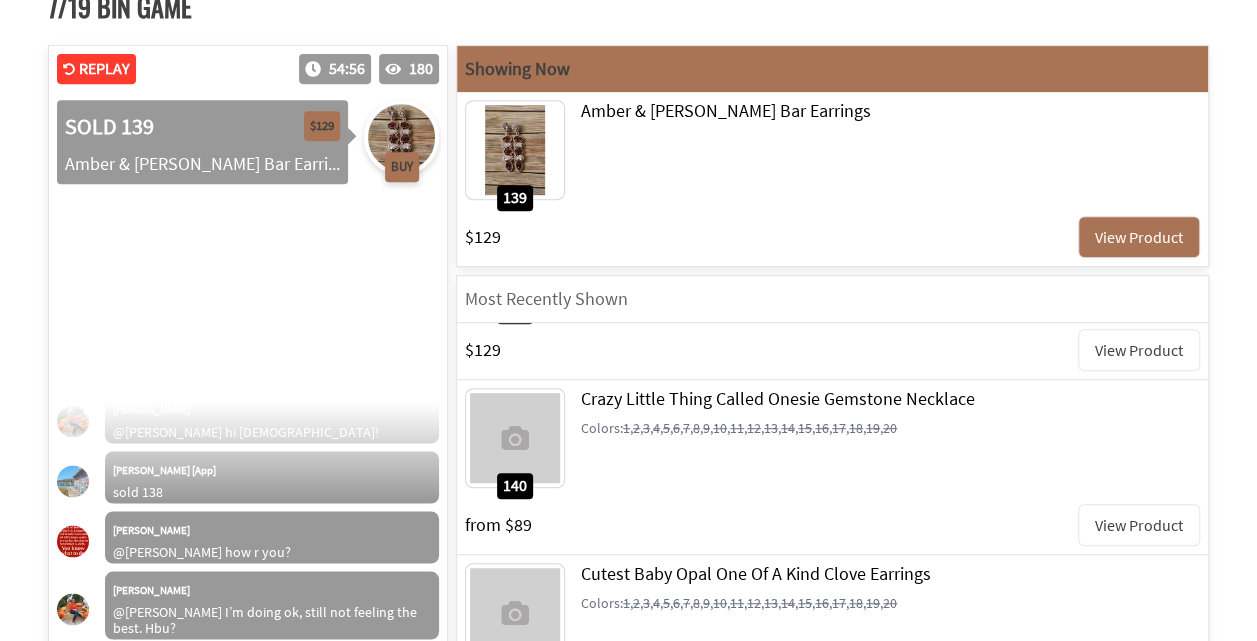 scroll, scrollTop: 7317, scrollLeft: 0, axis: vertical 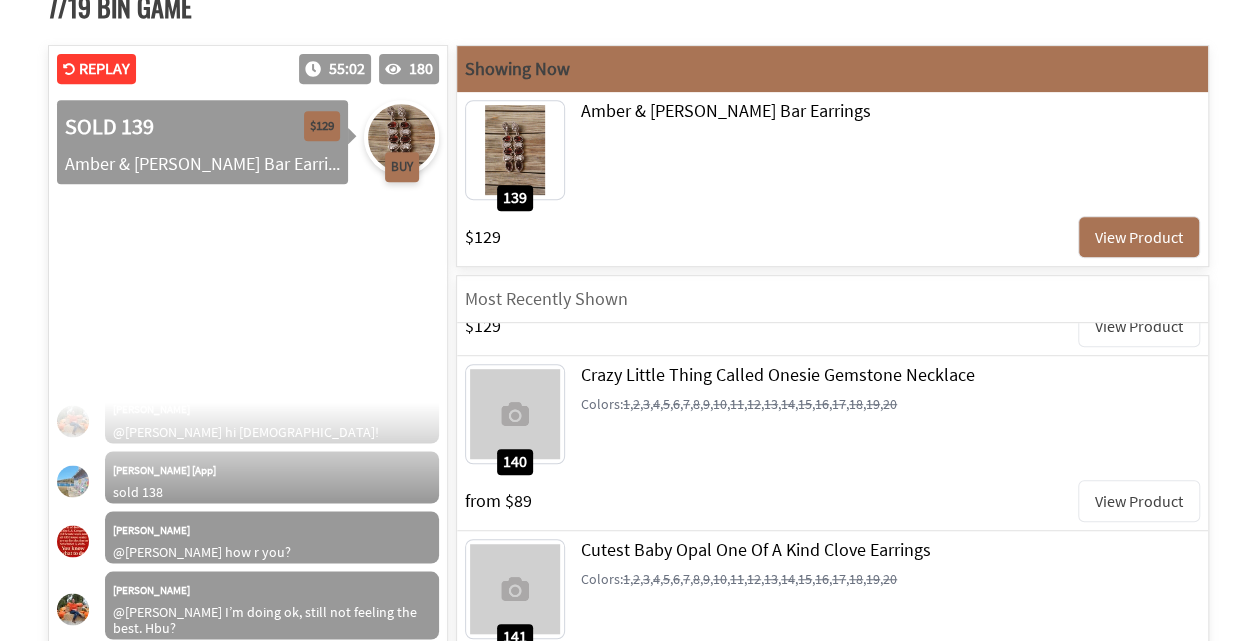 click on "View Product" at bounding box center (1139, 501) 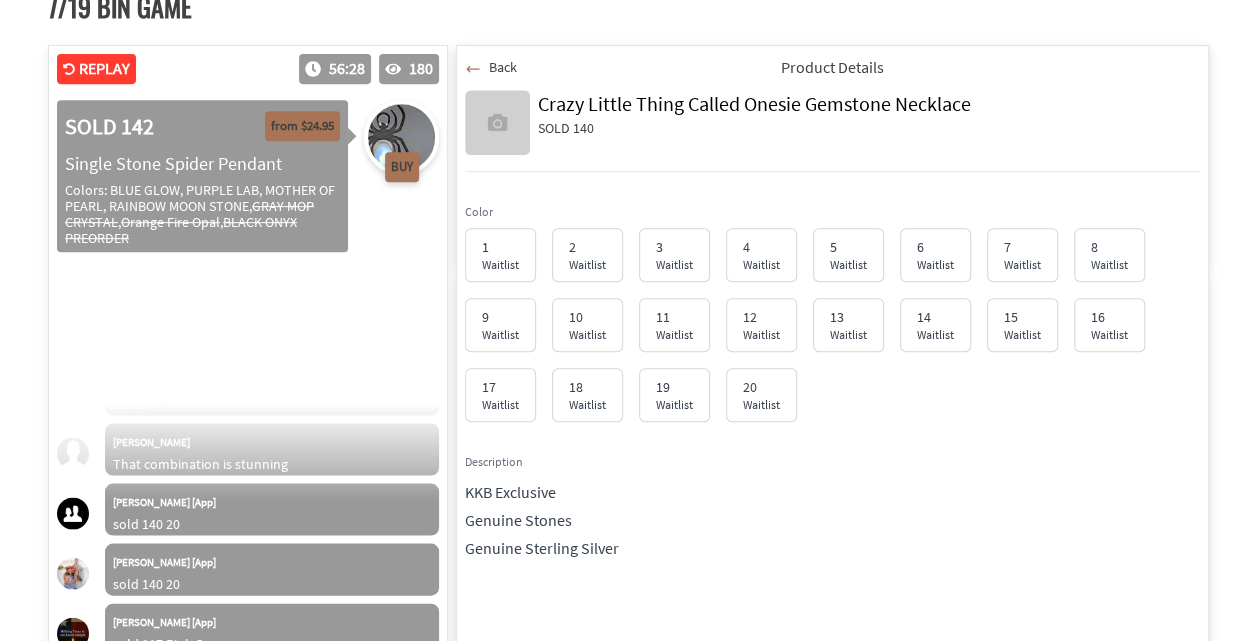 scroll, scrollTop: 21071, scrollLeft: 0, axis: vertical 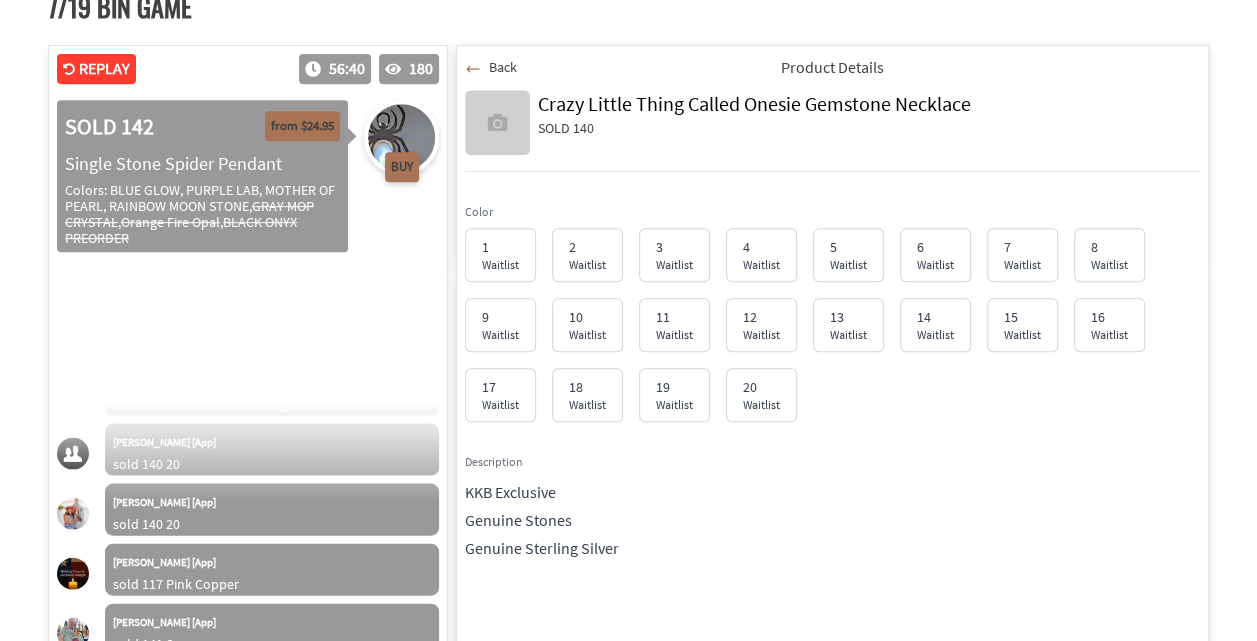 click on "Back" at bounding box center (503, 67) 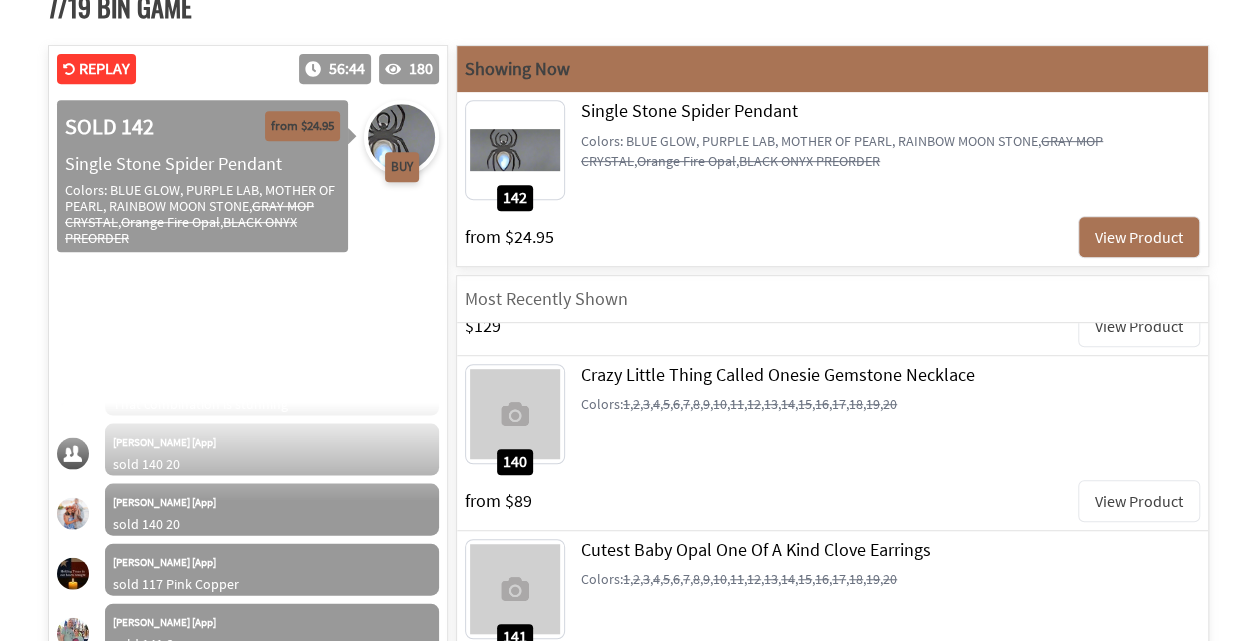 scroll, scrollTop: 21131, scrollLeft: 0, axis: vertical 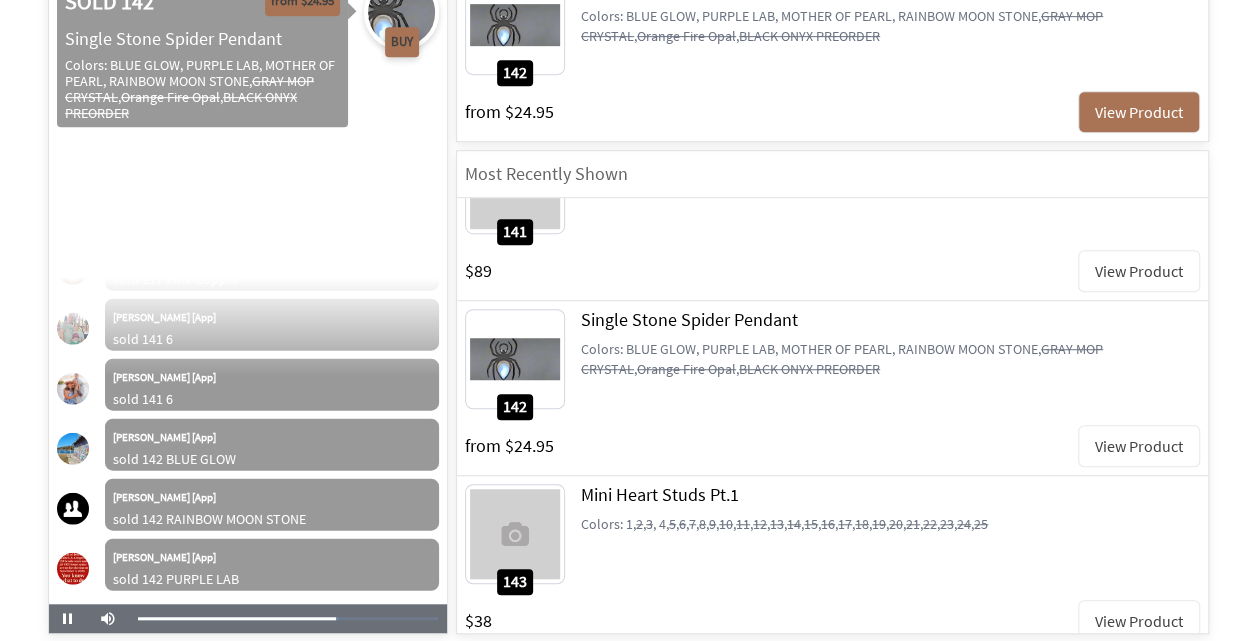 click on "View Product" at bounding box center [1139, 621] 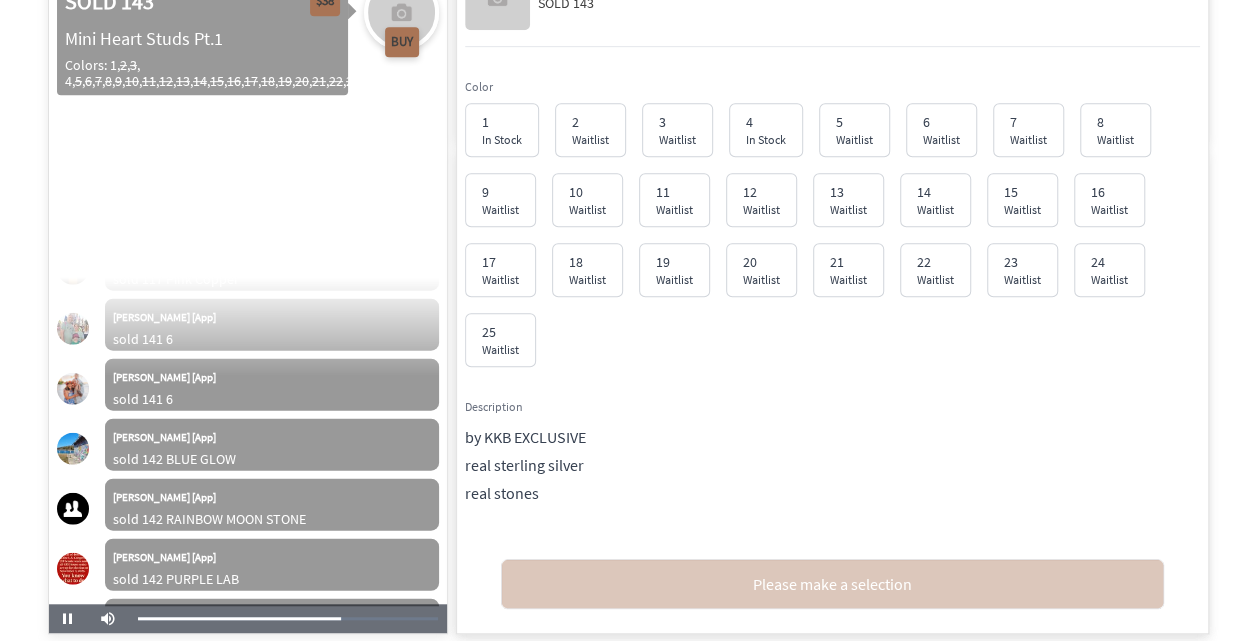 scroll, scrollTop: 21491, scrollLeft: 0, axis: vertical 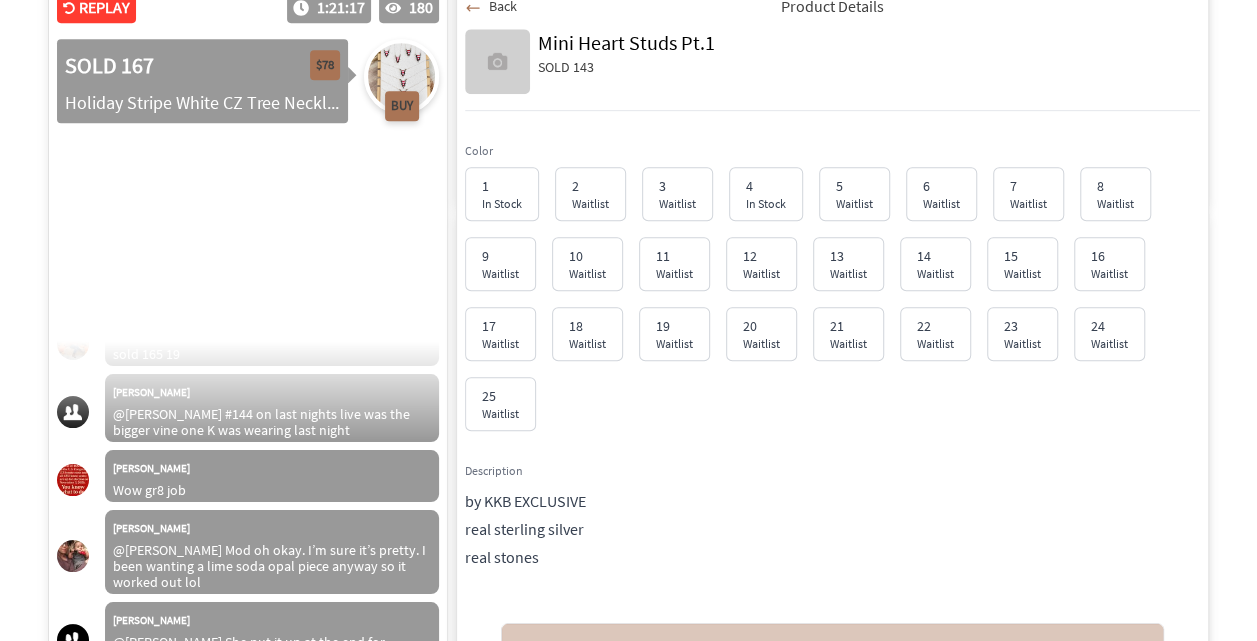 click on "Back" at bounding box center (491, 6) 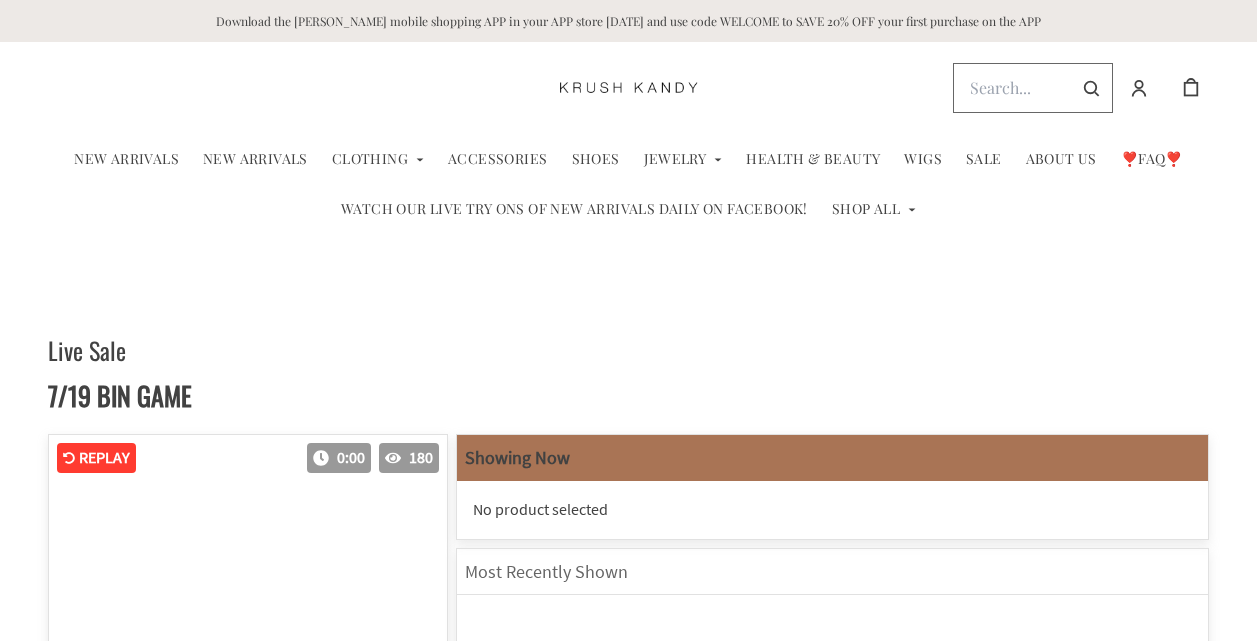 scroll, scrollTop: 450, scrollLeft: 0, axis: vertical 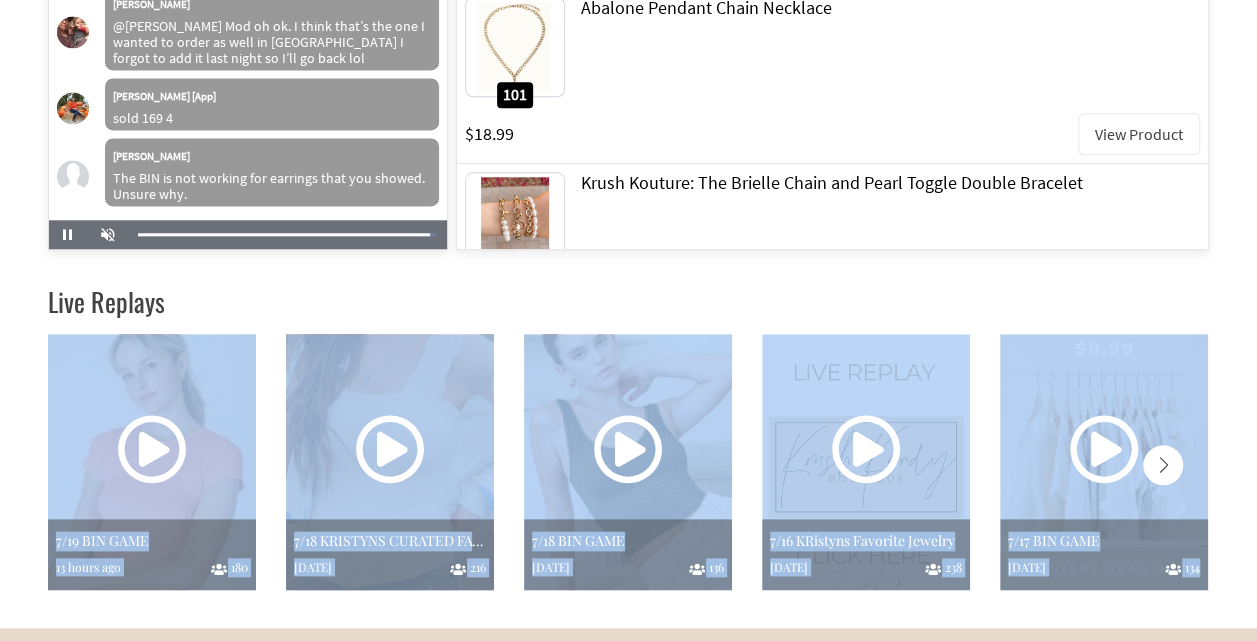 drag, startPoint x: 1246, startPoint y: 374, endPoint x: 1246, endPoint y: 258, distance: 116 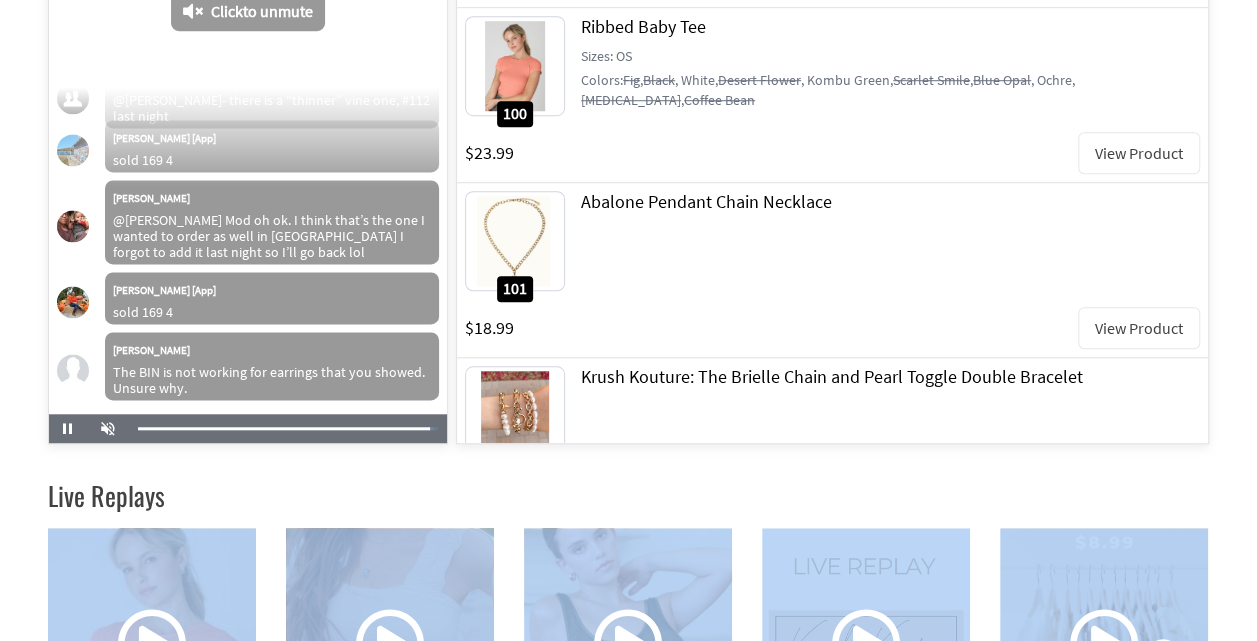 scroll, scrollTop: 688, scrollLeft: 0, axis: vertical 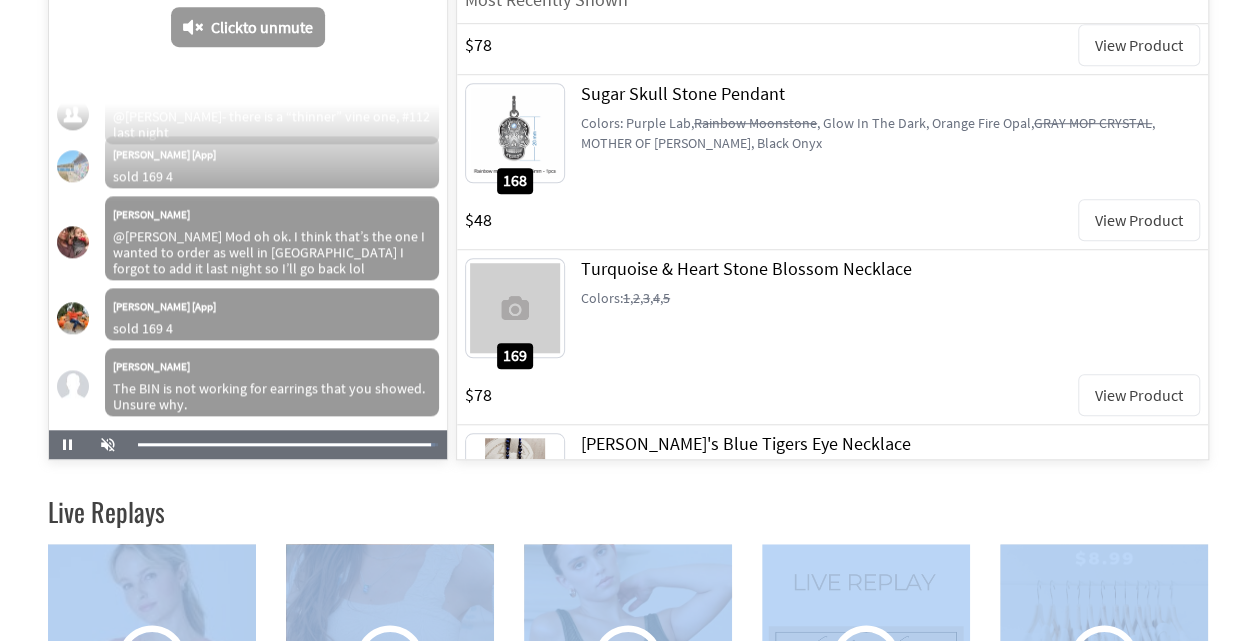 click on "View Product" at bounding box center [1139, 395] 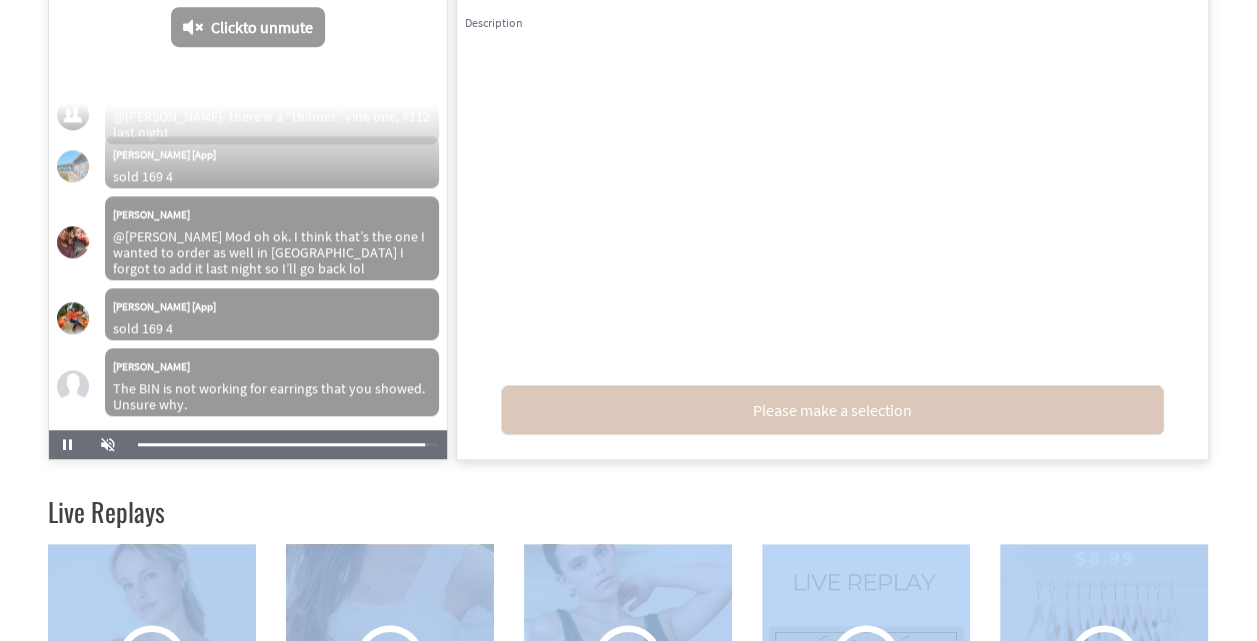scroll, scrollTop: 27455, scrollLeft: 0, axis: vertical 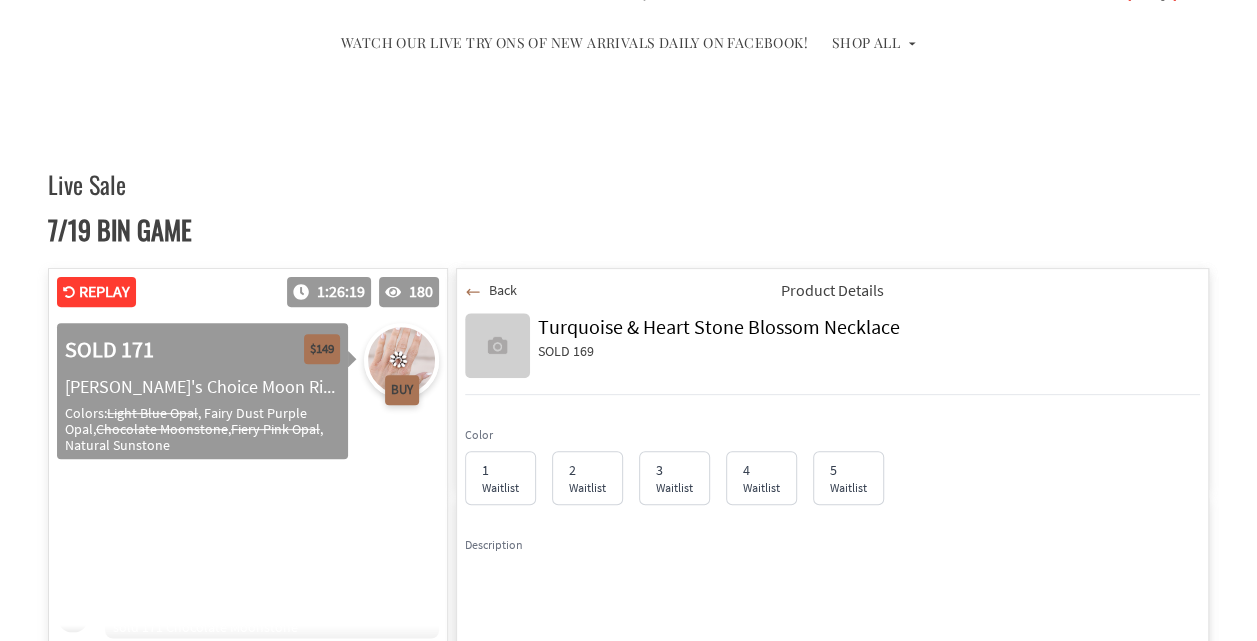 click on "Back" at bounding box center (503, 290) 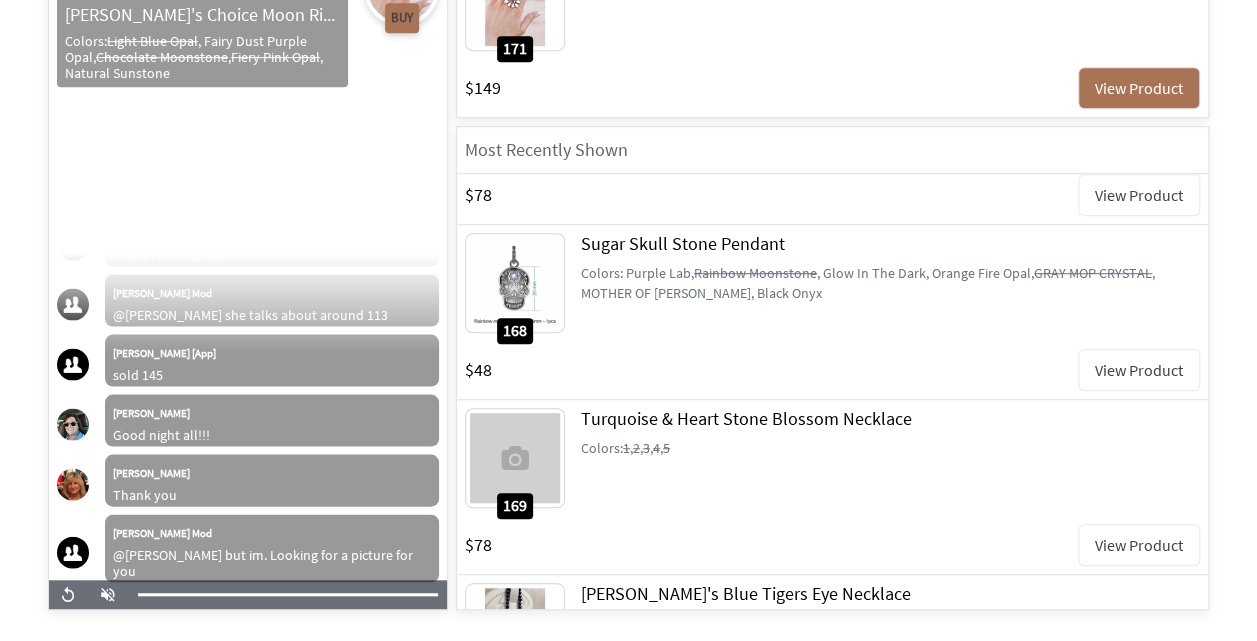scroll, scrollTop: 540, scrollLeft: 0, axis: vertical 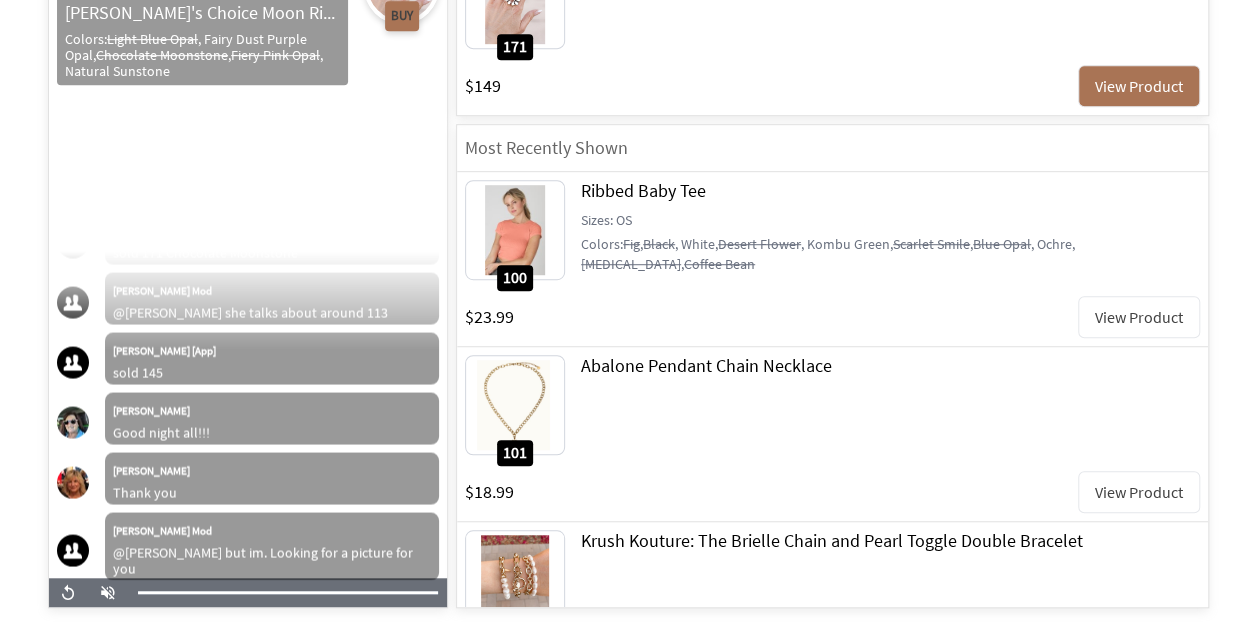 click on "View Product" at bounding box center [1139, 317] 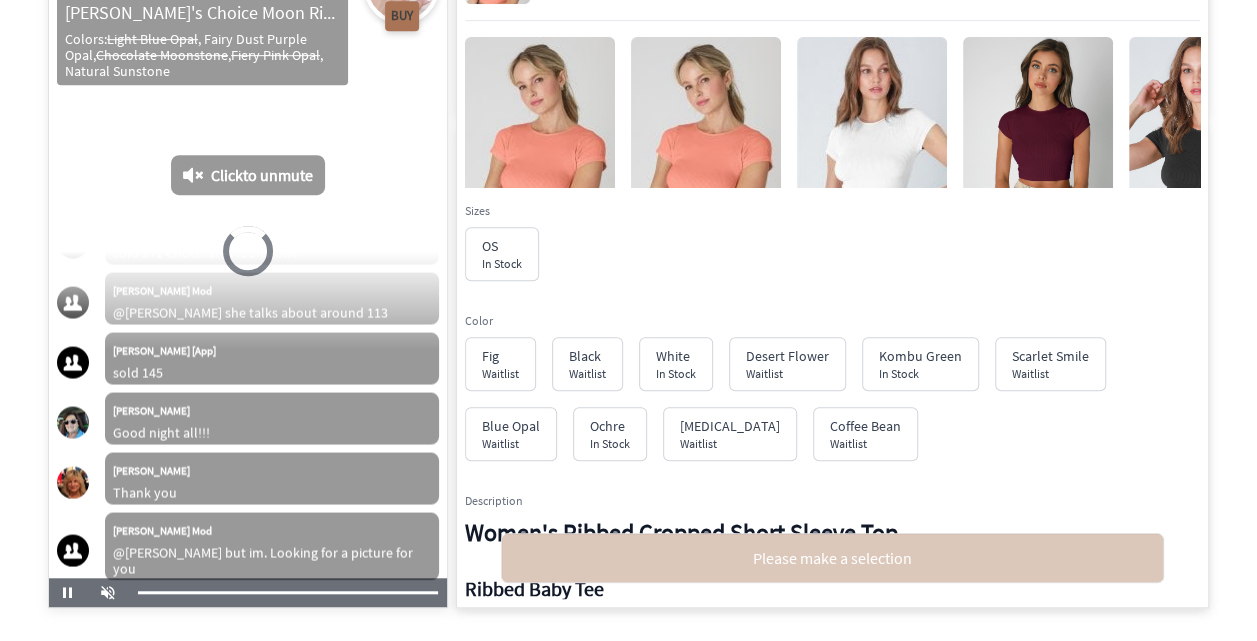 scroll, scrollTop: 0, scrollLeft: 0, axis: both 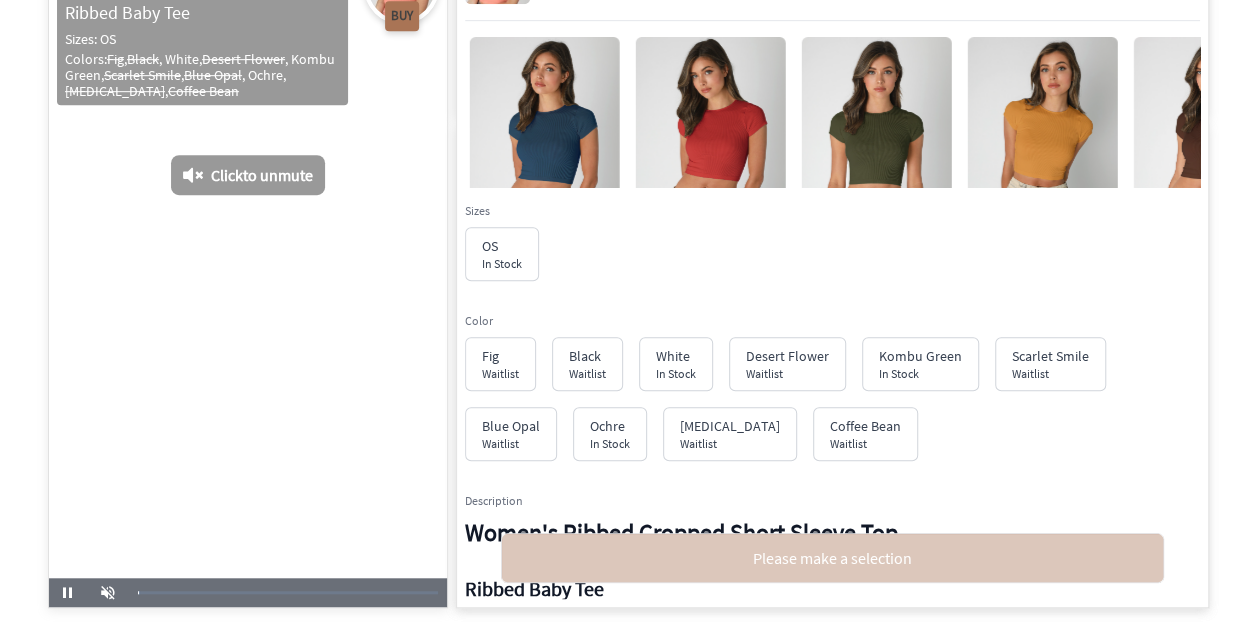 click on "Video Player is loading. Play Video Pause Unmute Current Time  0:03 / Duration  1:26:19 Loaded :  0.71% 0:00:03 Stream Type  LIVE Seek to live, currently behind live LIVE   1x Playback Rate Chapters Chapters Descriptions descriptions off , selected Captions captions settings , opens captions settings dialog captions off , selected Audio Track default , selected This is a modal window. Beginning of dialog window. Escape will cancel and close the window. Text Color White Black [PERSON_NAME] Blue Yellow Magenta Cyan Transparency Opaque Semi-Transparent Background Color Black White [PERSON_NAME] Blue Yellow Magenta Cyan Transparency Opaque Semi-Transparent Transparent Window Color Black White [PERSON_NAME] Blue Yellow Magenta Cyan Transparency Transparent Semi-Transparent Opaque Font Size 50% 75% 100% 125% 150% 175% 200% 300% 400% Text Edge Style None Raised Depressed Uniform Dropshadow Font Family Proportional Sans-Serif Monospace Sans-Serif Proportional Serif Monospace Serif Casual Script Small Caps Reset Done   Click" at bounding box center (628, 250) 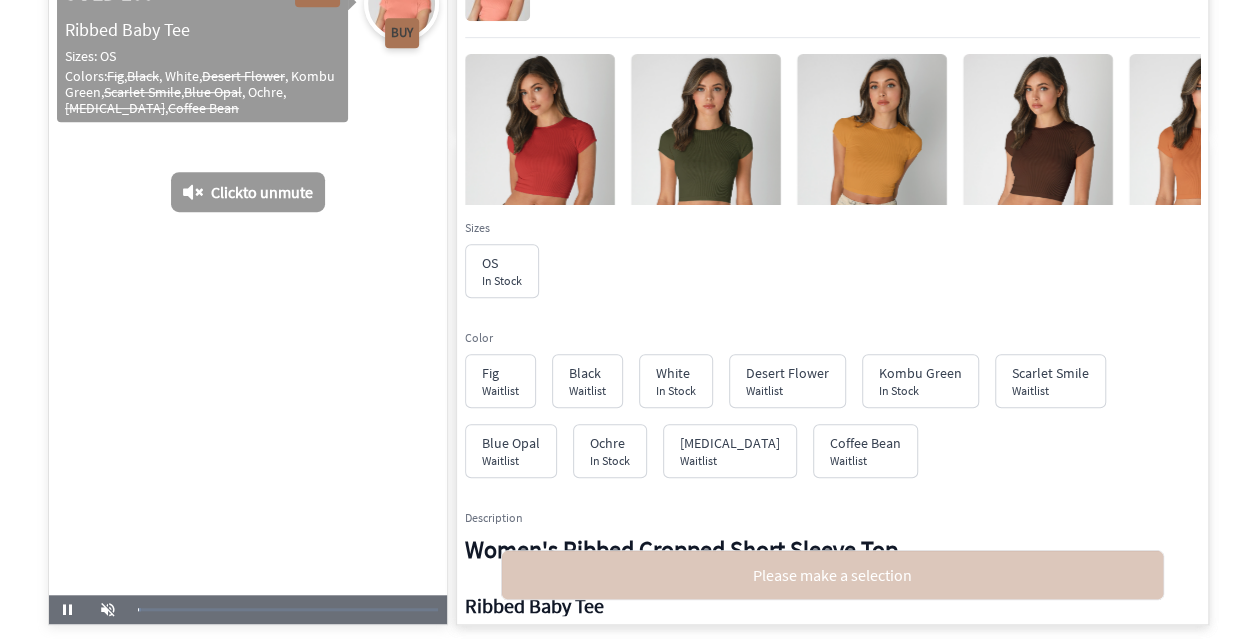 scroll, scrollTop: 511, scrollLeft: 0, axis: vertical 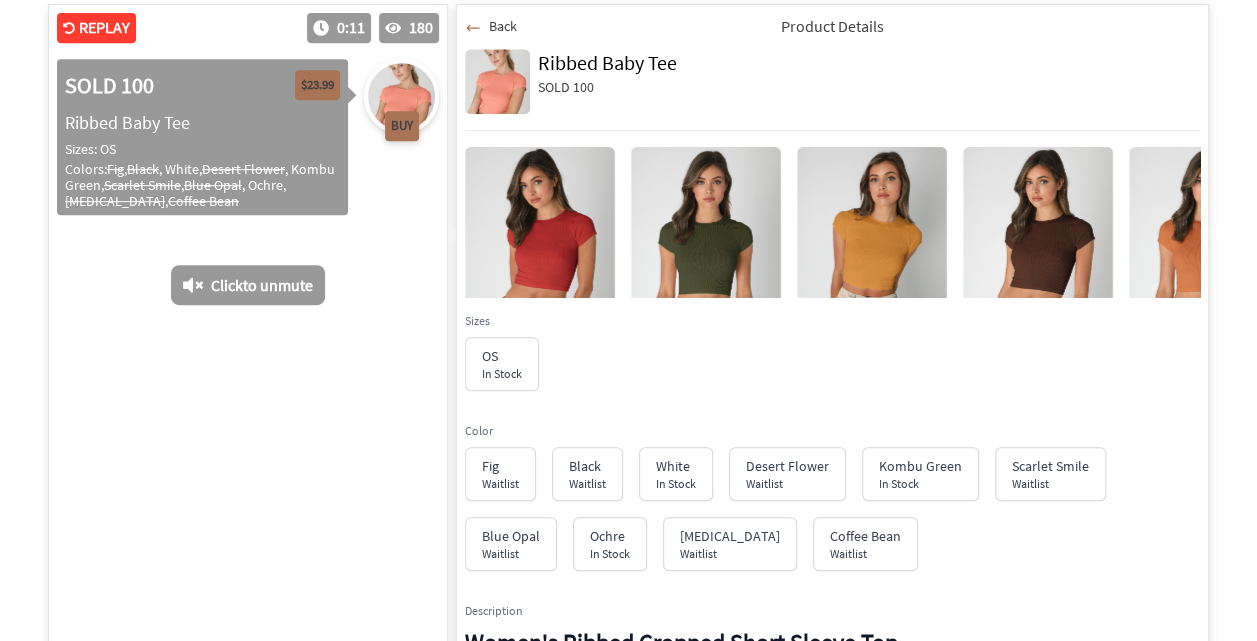 click 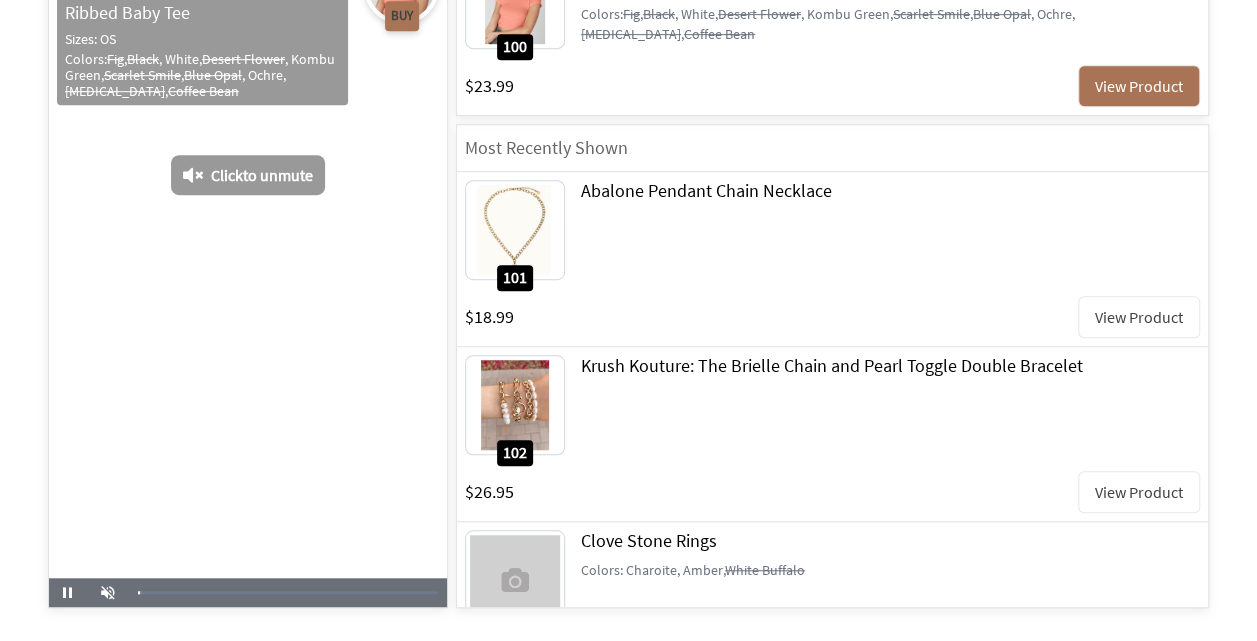 scroll, scrollTop: 533, scrollLeft: 0, axis: vertical 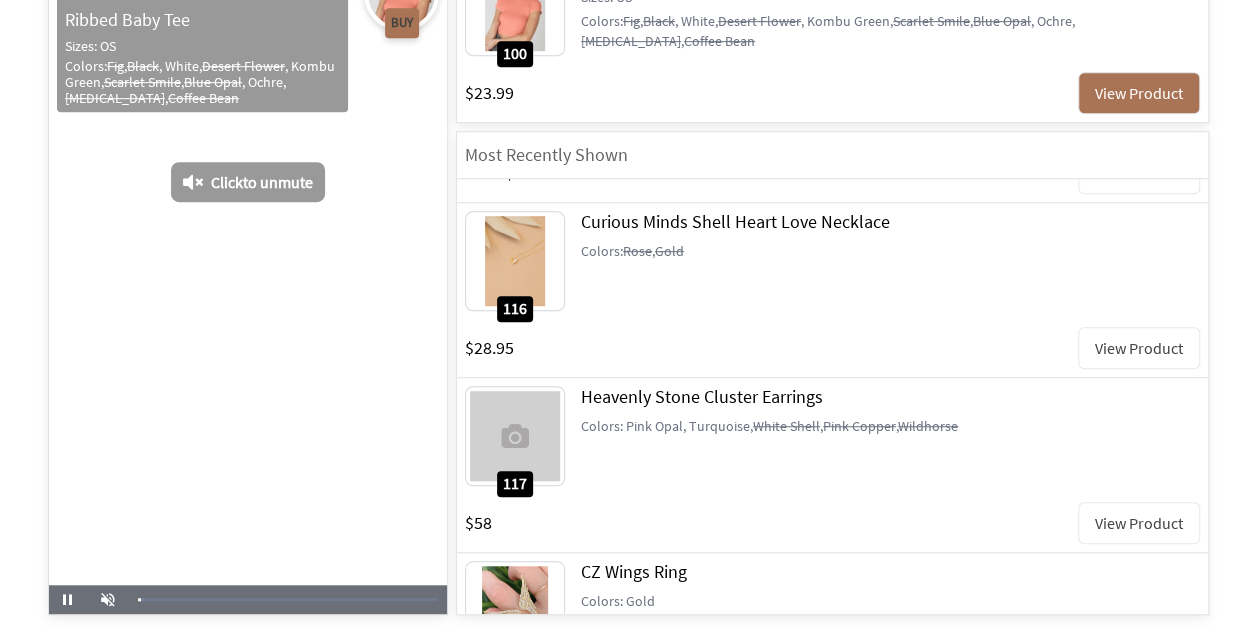 click on "View Product" at bounding box center [1139, 523] 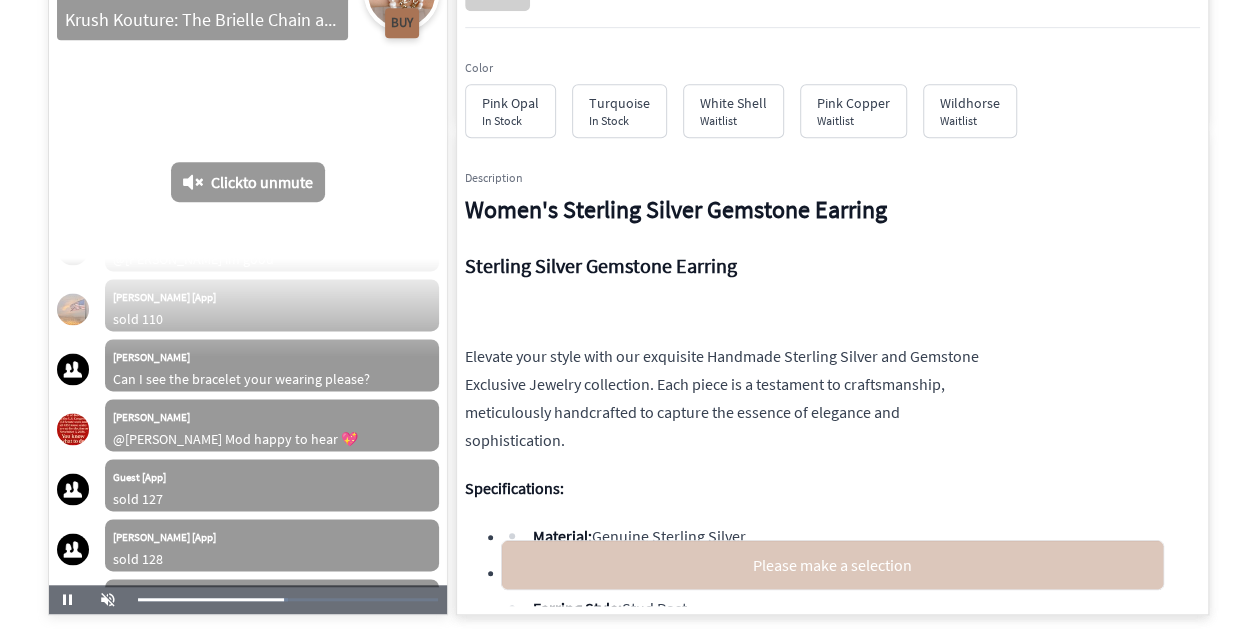 scroll, scrollTop: 16551, scrollLeft: 0, axis: vertical 